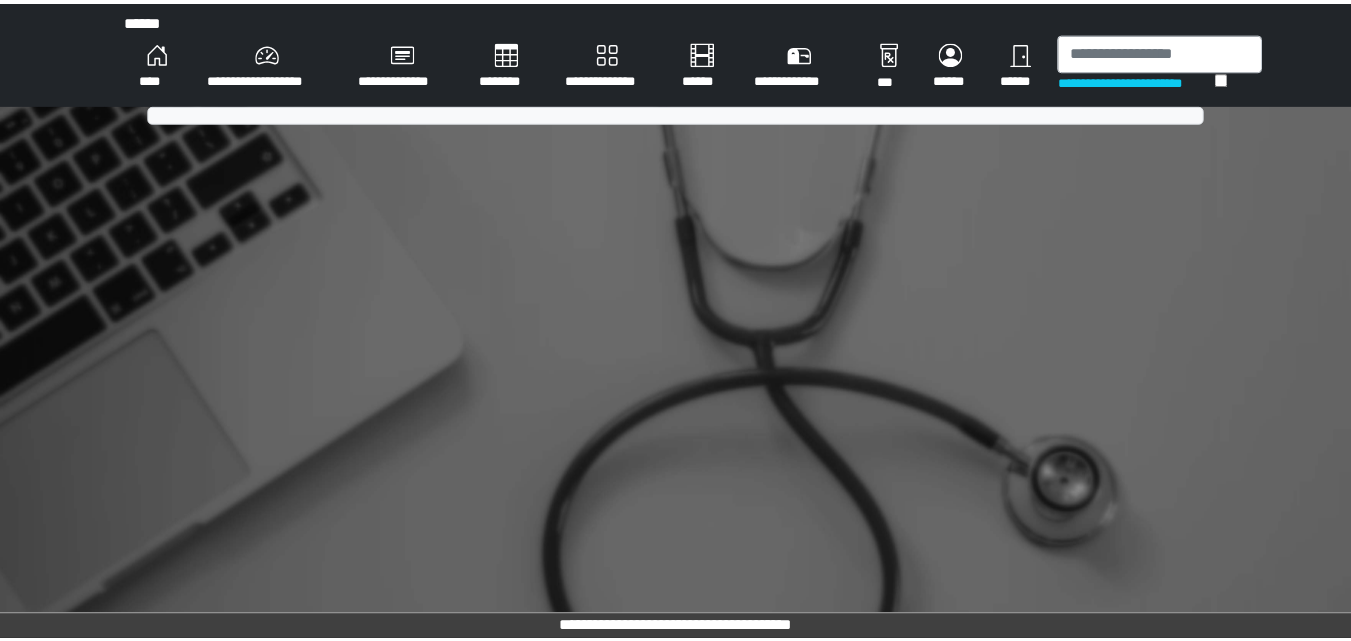 scroll, scrollTop: 0, scrollLeft: 0, axis: both 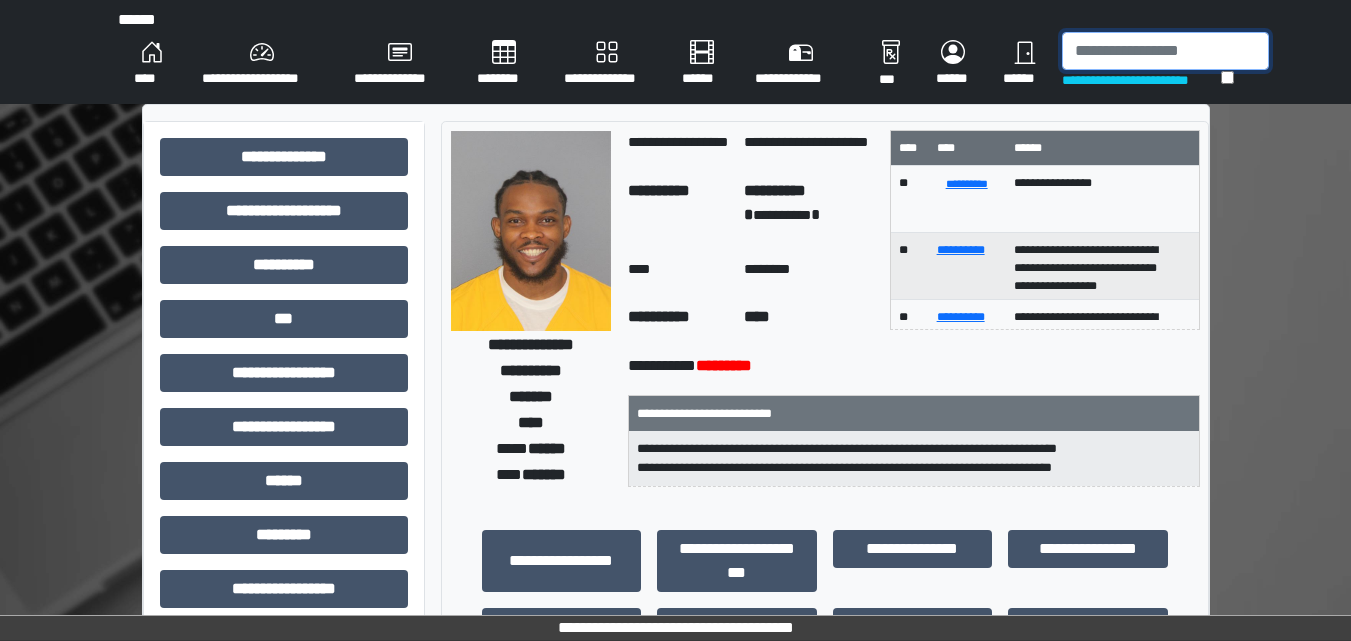 click at bounding box center [1165, 51] 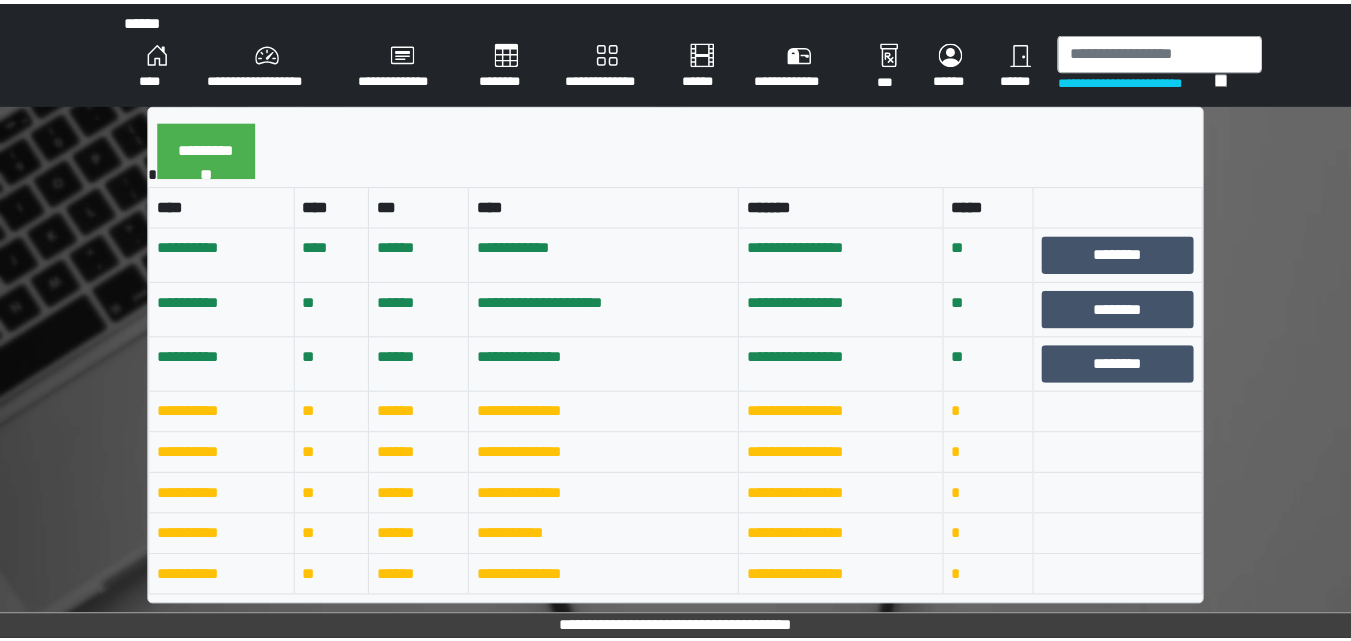 scroll, scrollTop: 0, scrollLeft: 0, axis: both 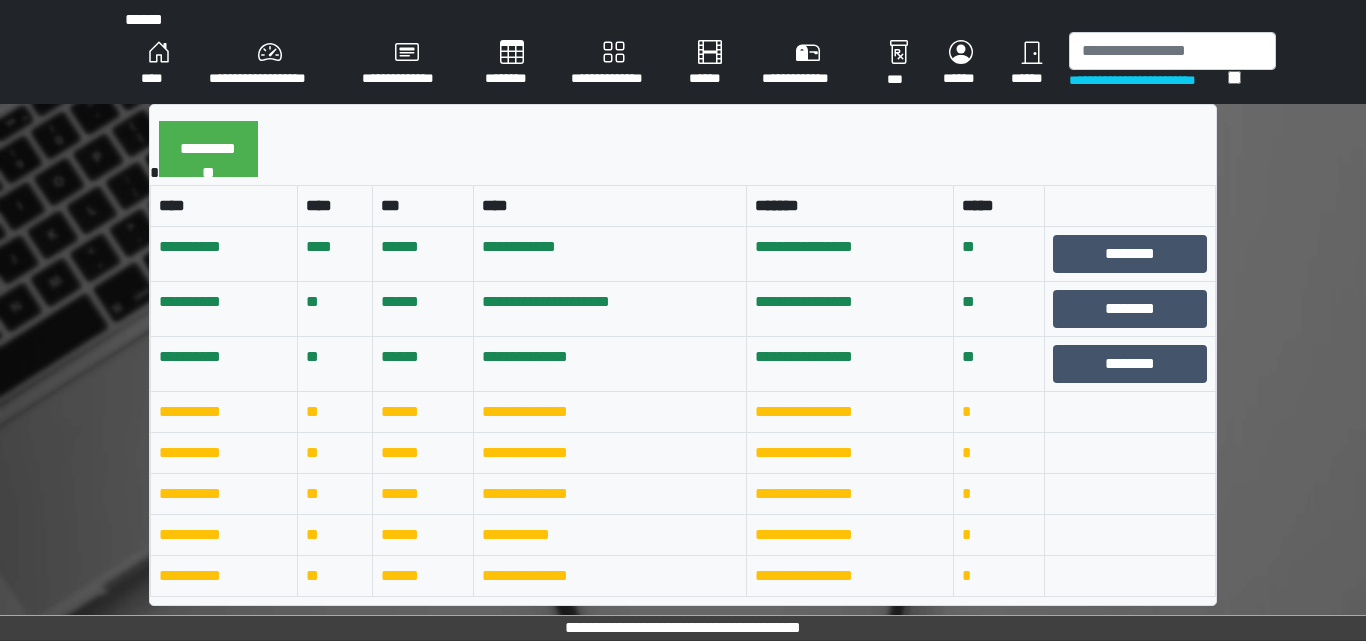 click on "****" at bounding box center (159, 64) 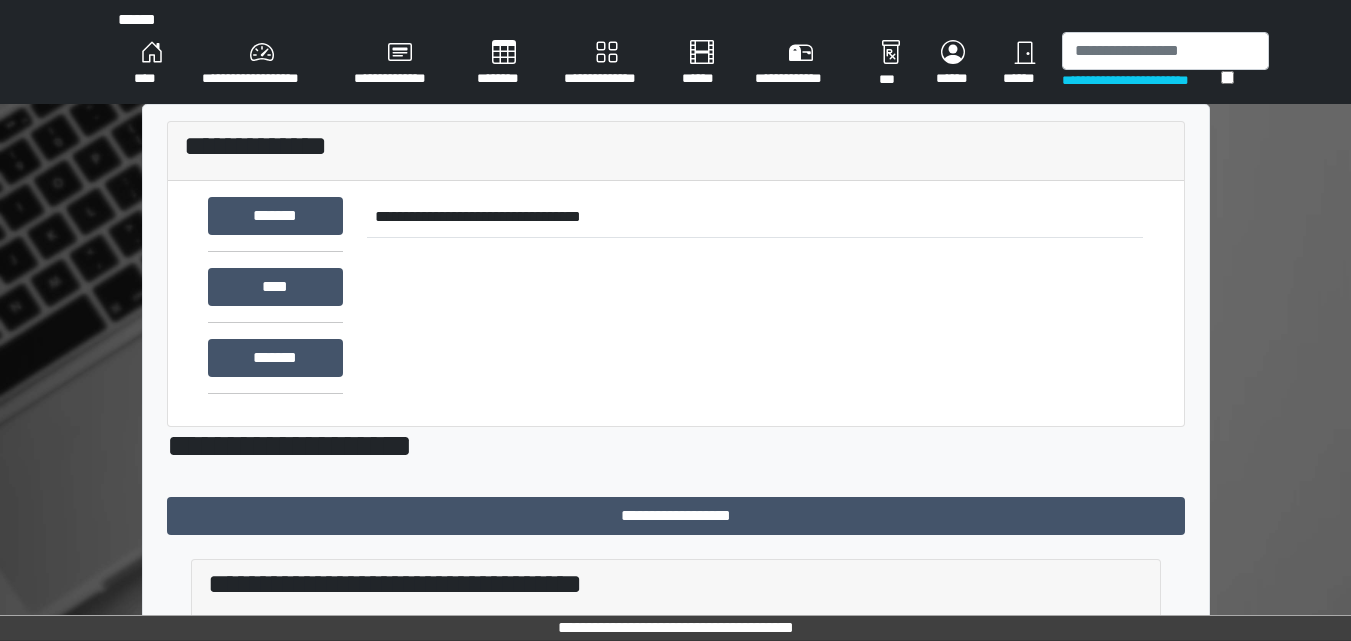 click on "**********" at bounding box center (262, 64) 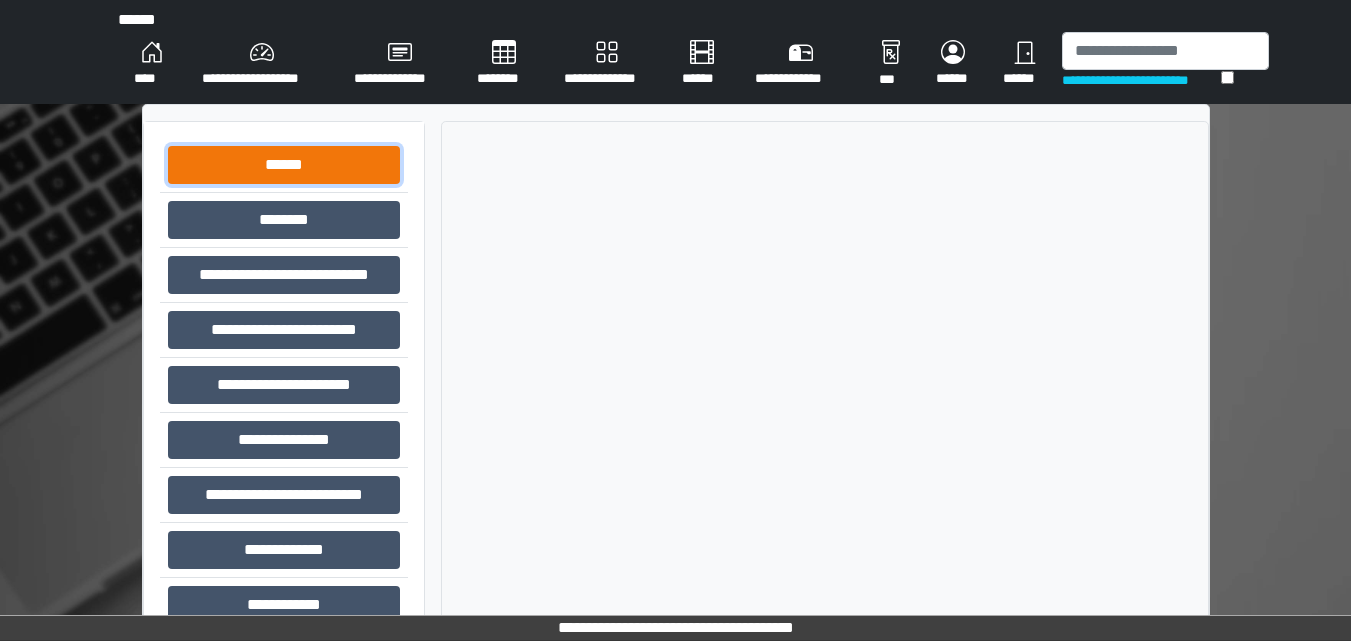 click on "******" at bounding box center (284, 165) 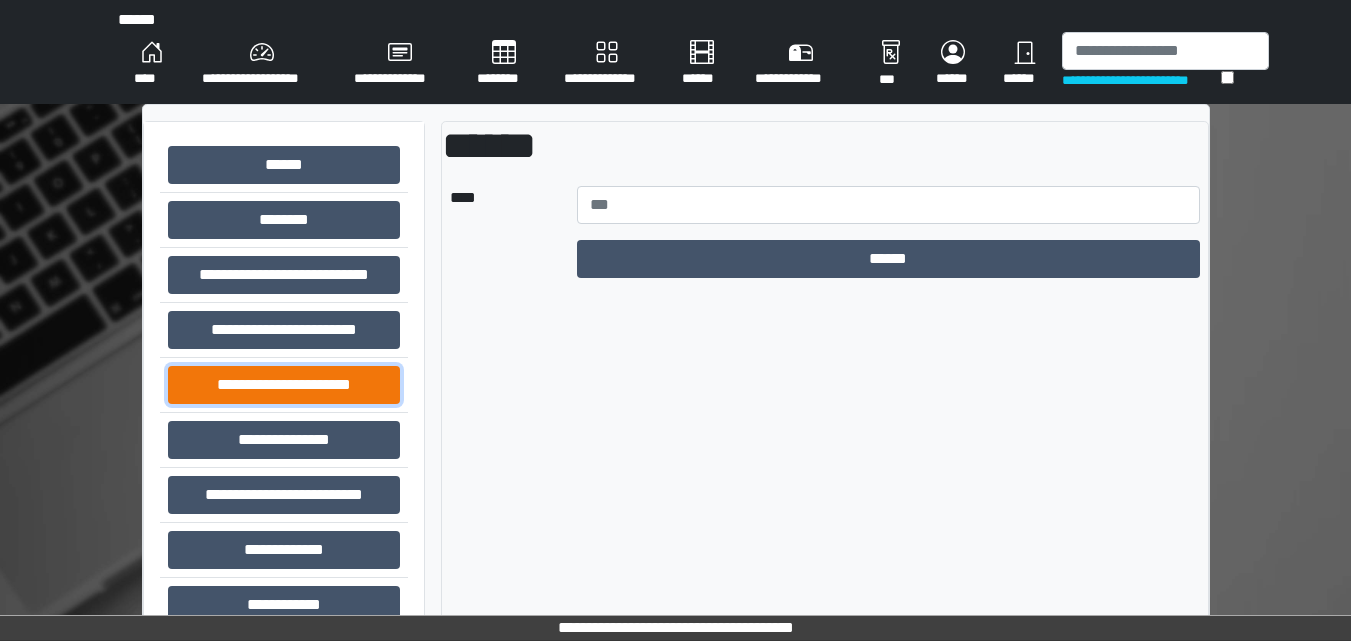 click on "**********" at bounding box center (284, 385) 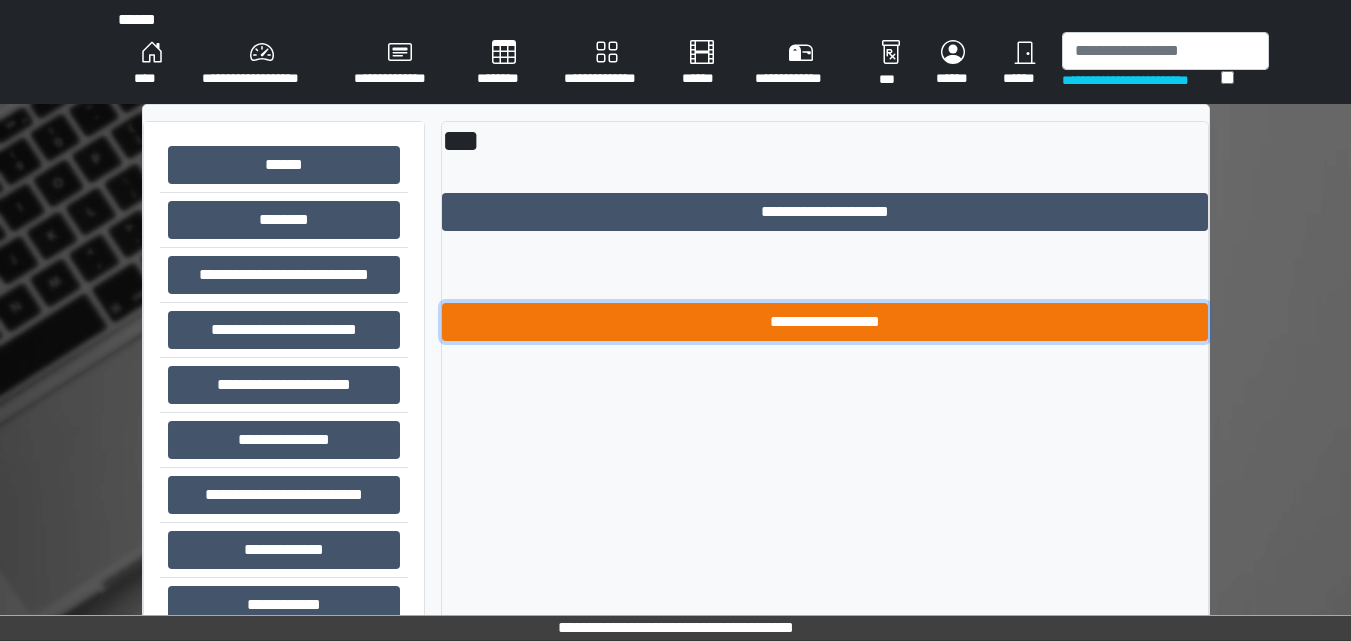 click on "**********" at bounding box center [825, 322] 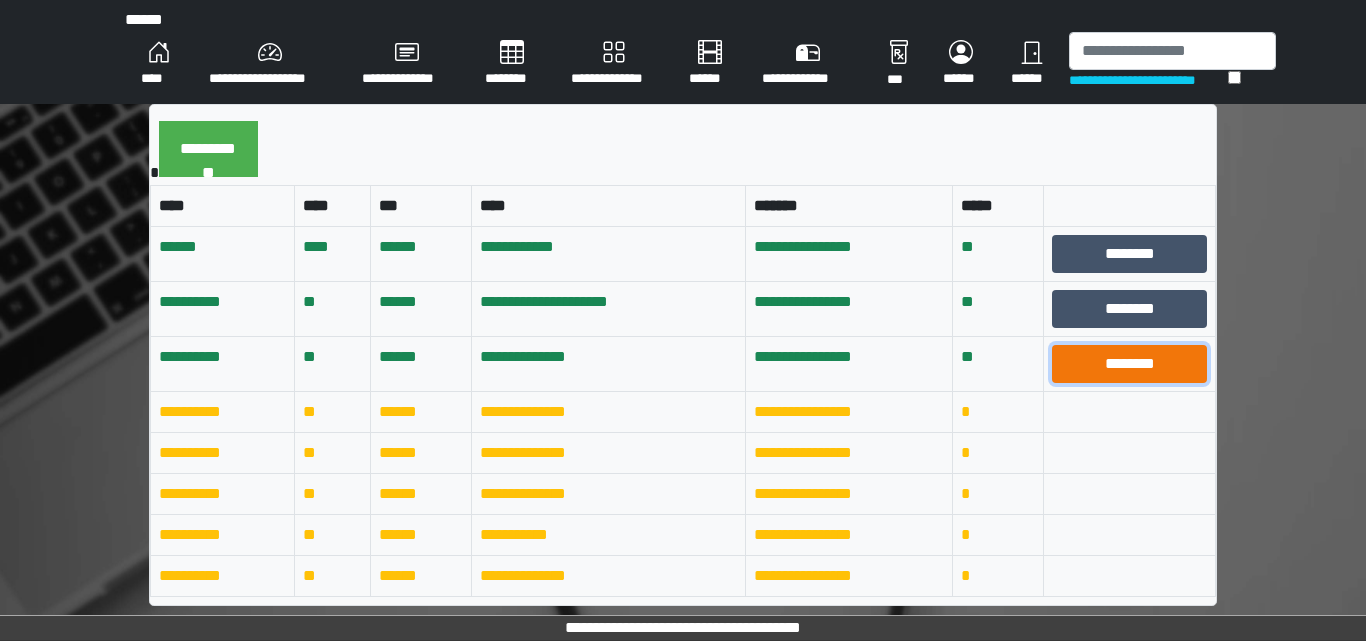 click on "********" at bounding box center (1129, 364) 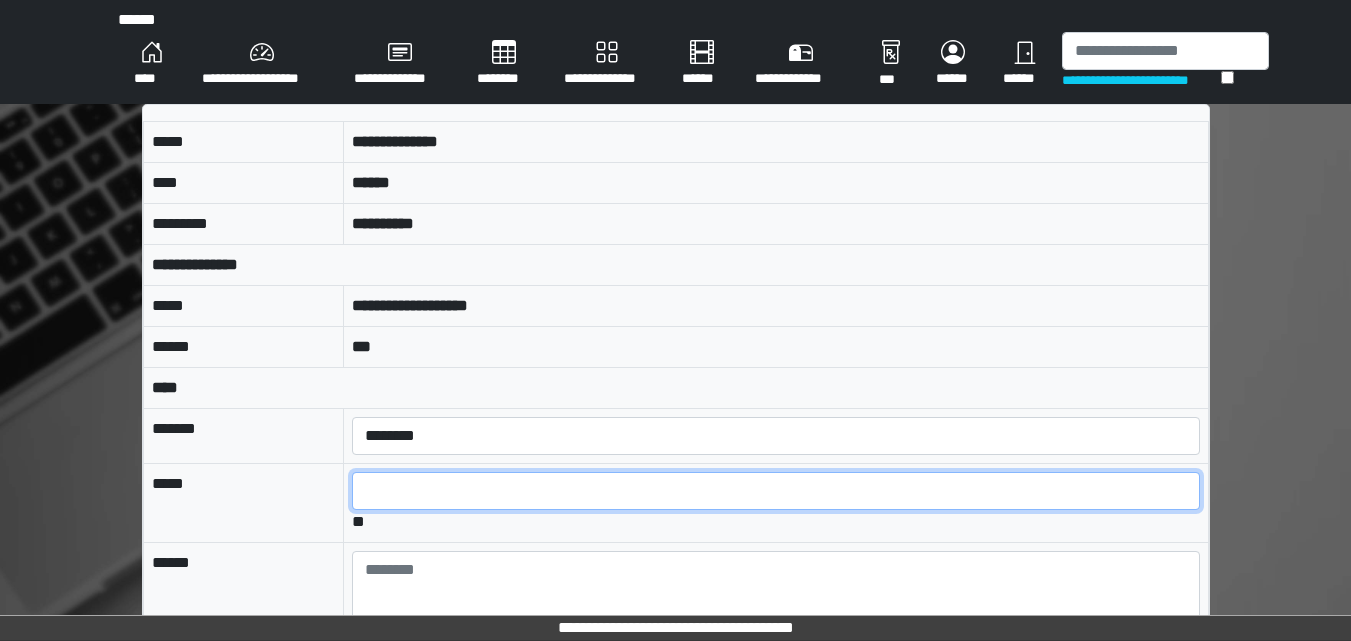 click at bounding box center (775, 491) 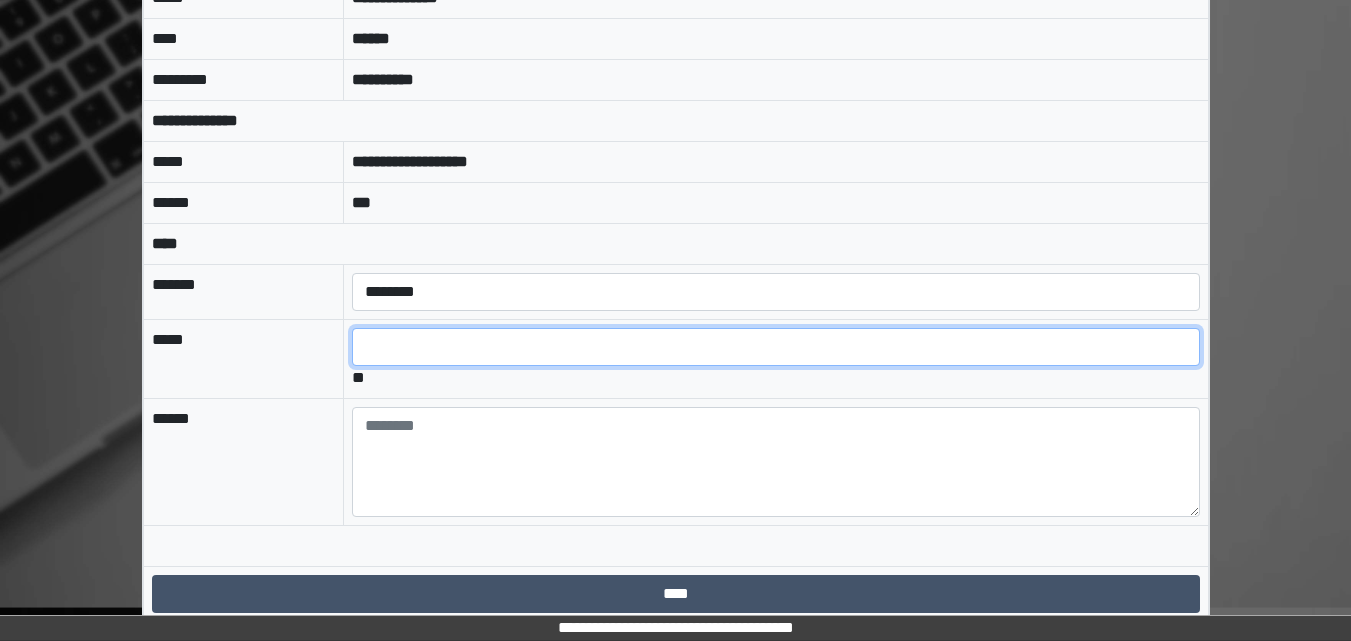scroll, scrollTop: 158, scrollLeft: 0, axis: vertical 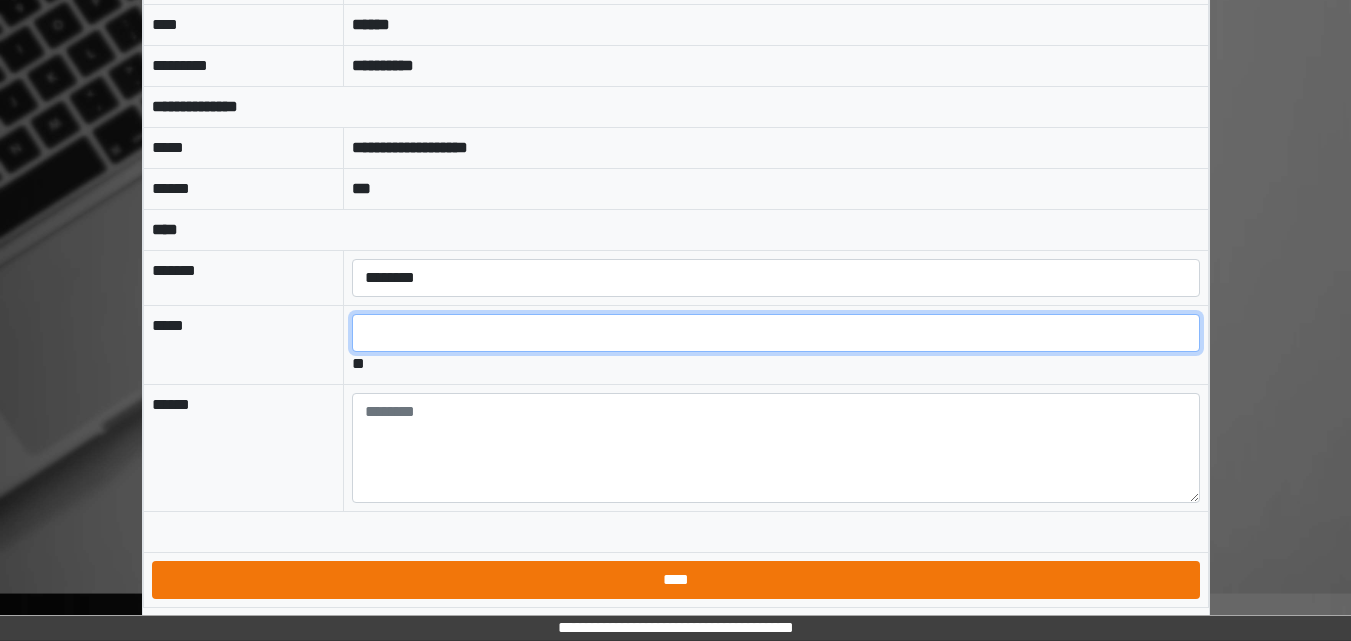 type on "*" 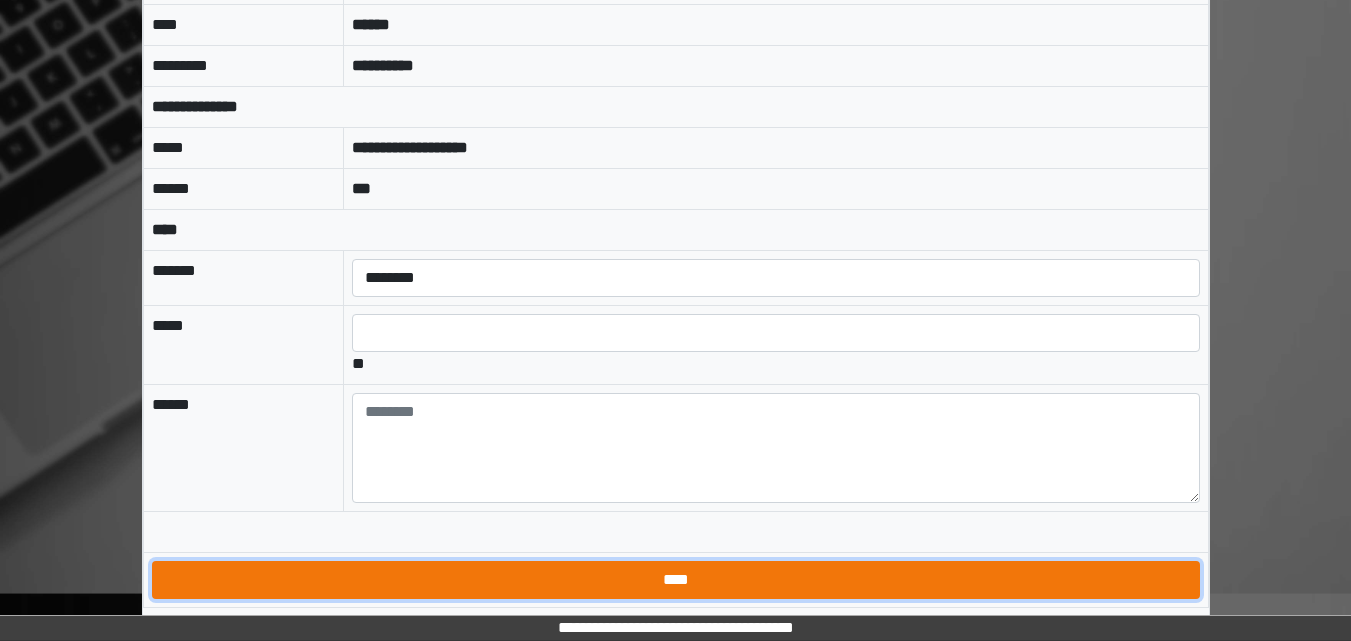 click on "****" at bounding box center [676, 580] 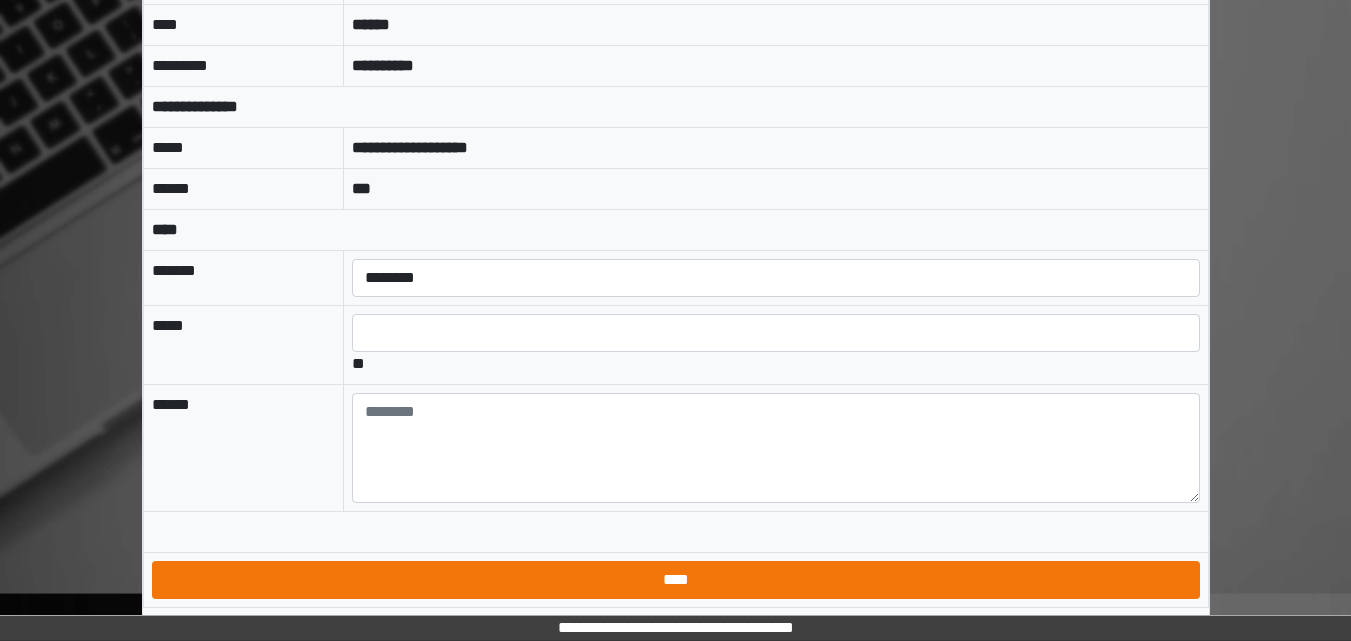 scroll, scrollTop: 0, scrollLeft: 0, axis: both 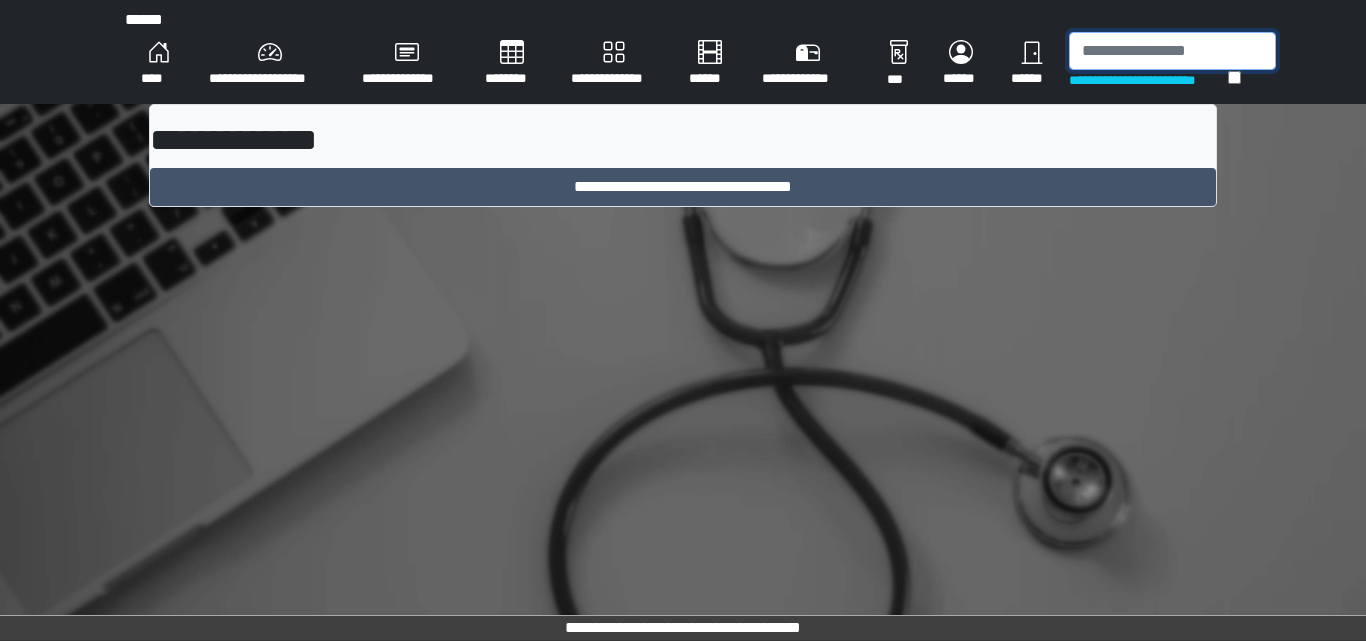 click at bounding box center (1172, 51) 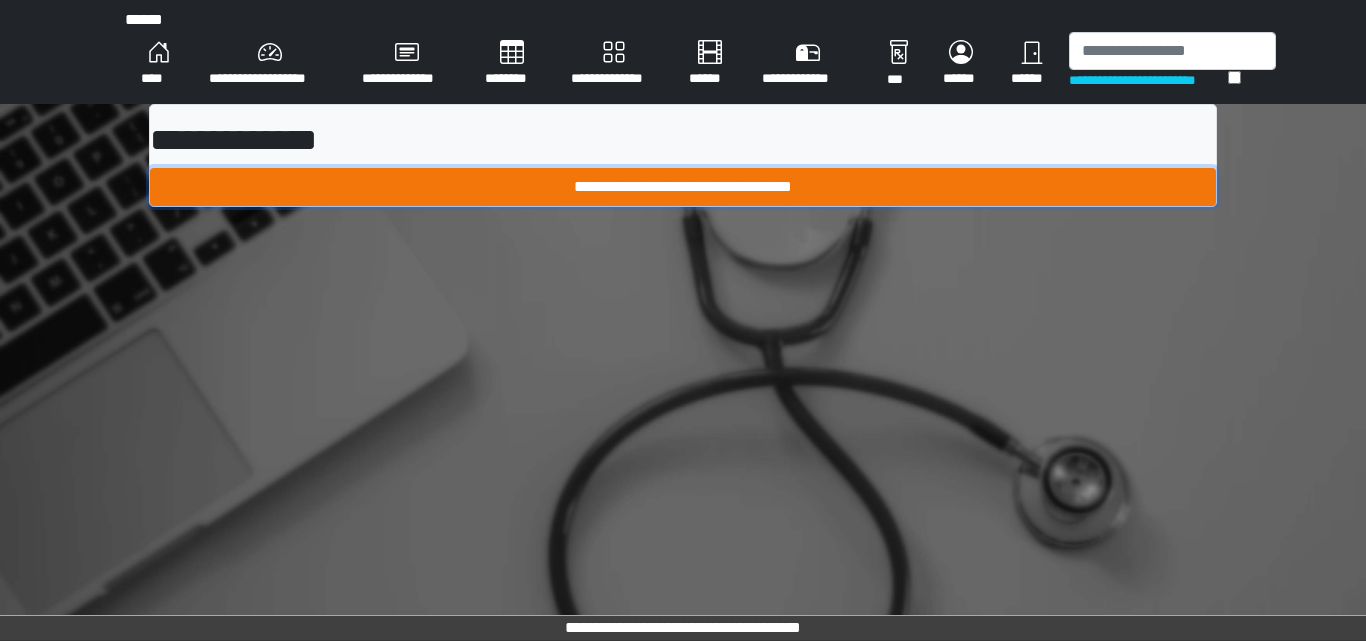 click on "**********" at bounding box center [683, 187] 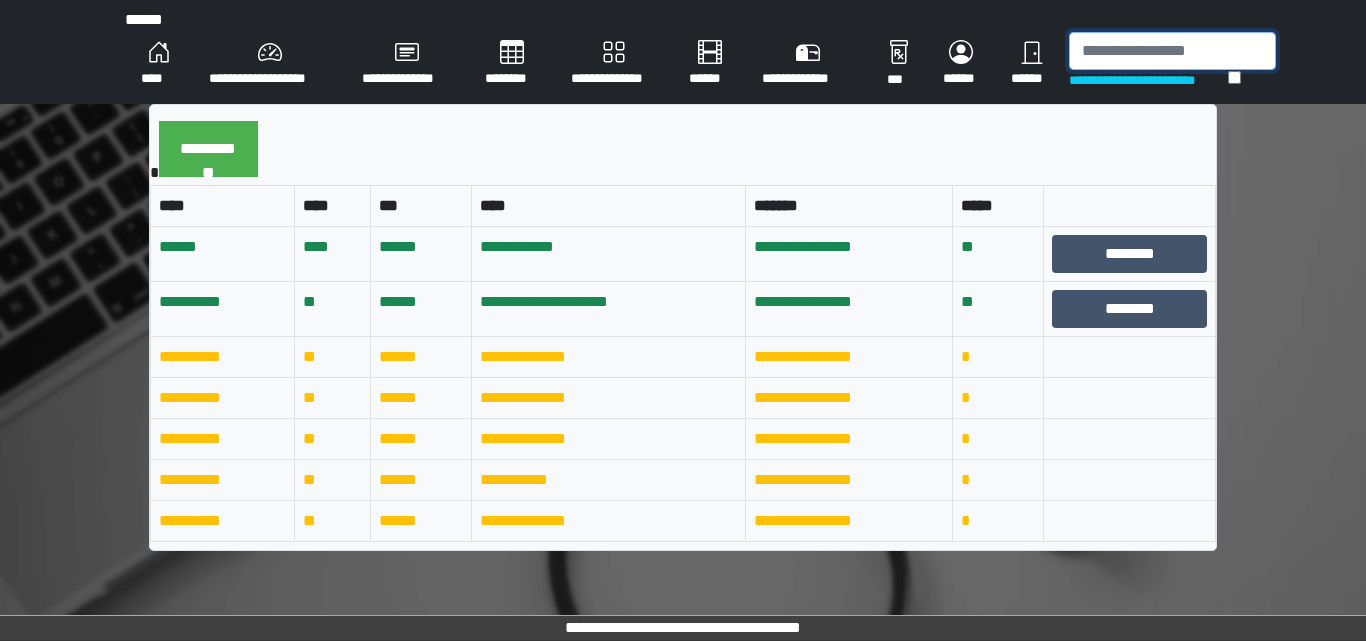click at bounding box center [1172, 51] 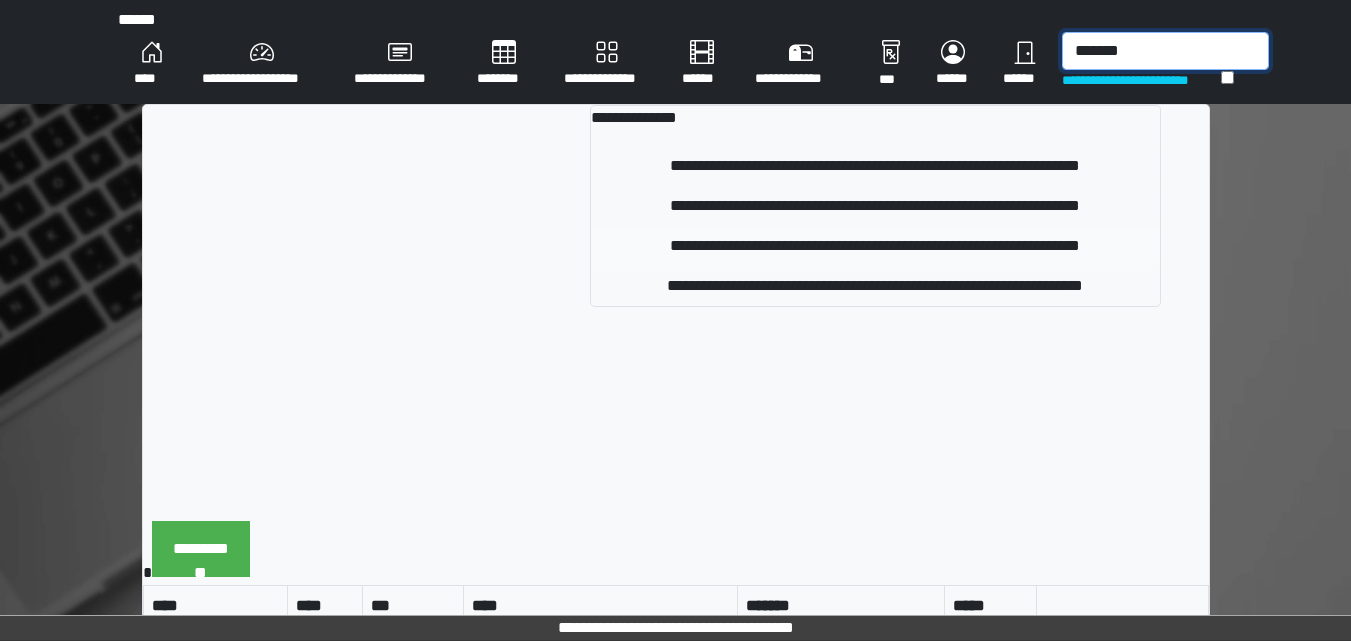 type on "*******" 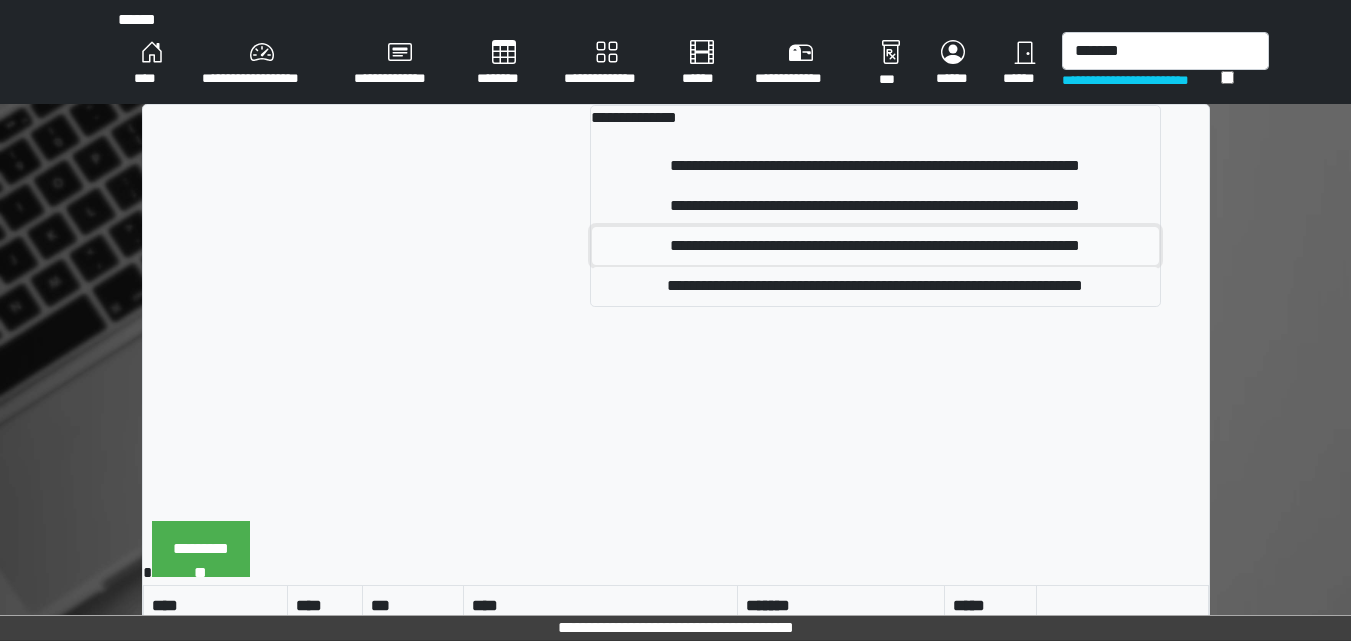 click on "**********" at bounding box center [875, 246] 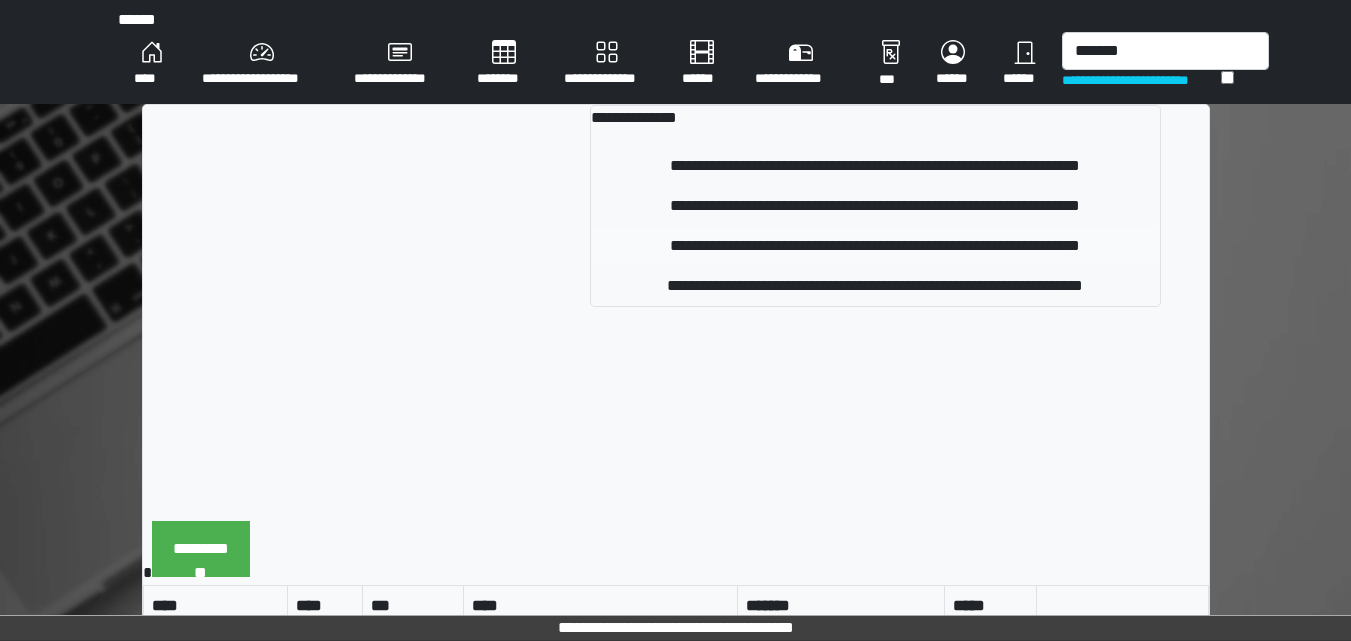 type 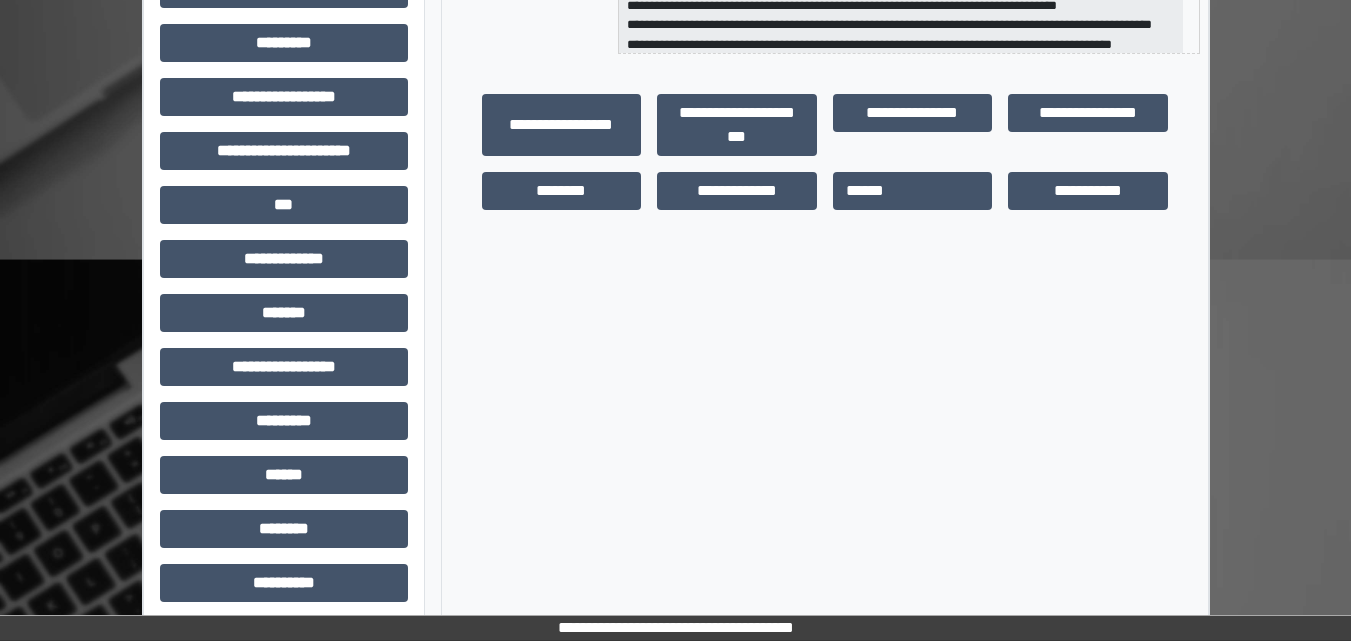 scroll, scrollTop: 500, scrollLeft: 0, axis: vertical 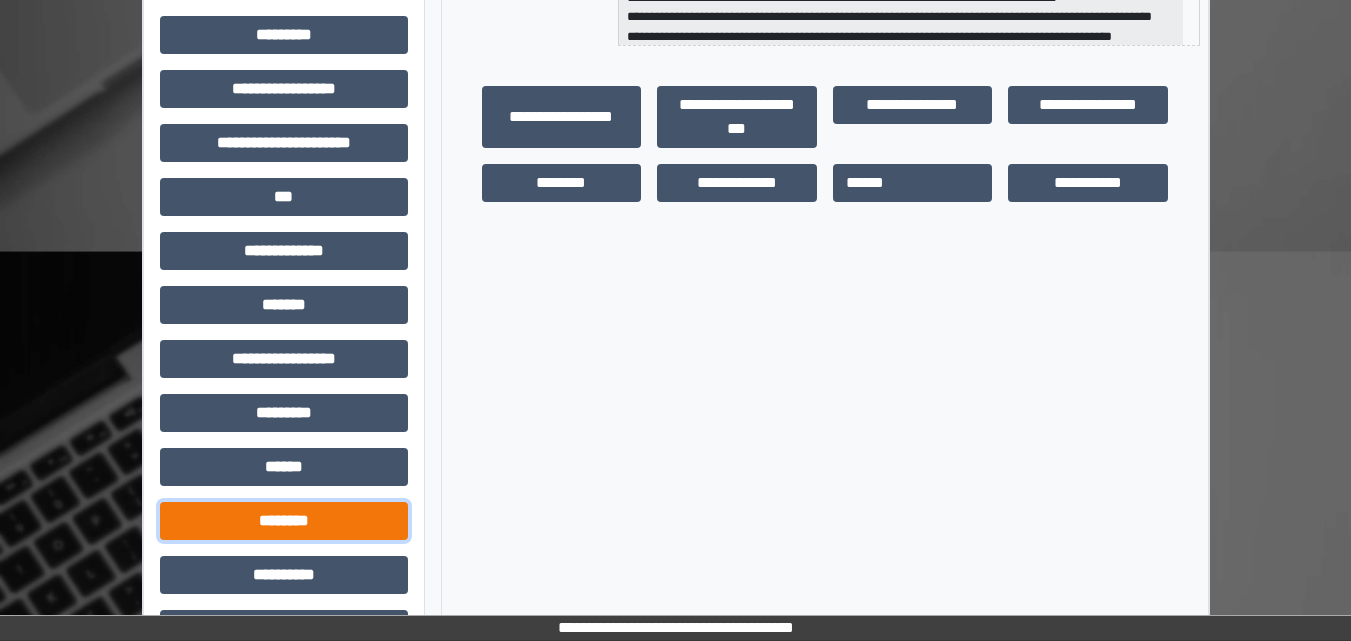 click on "********" at bounding box center [284, 521] 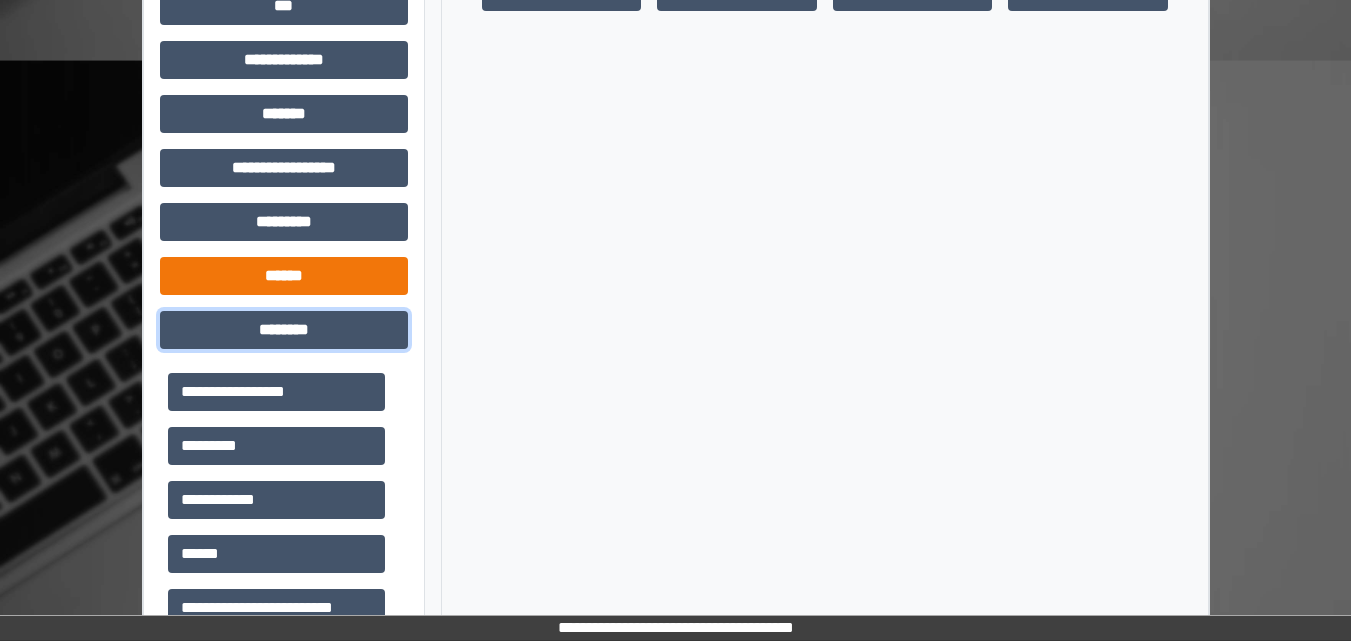 scroll, scrollTop: 700, scrollLeft: 0, axis: vertical 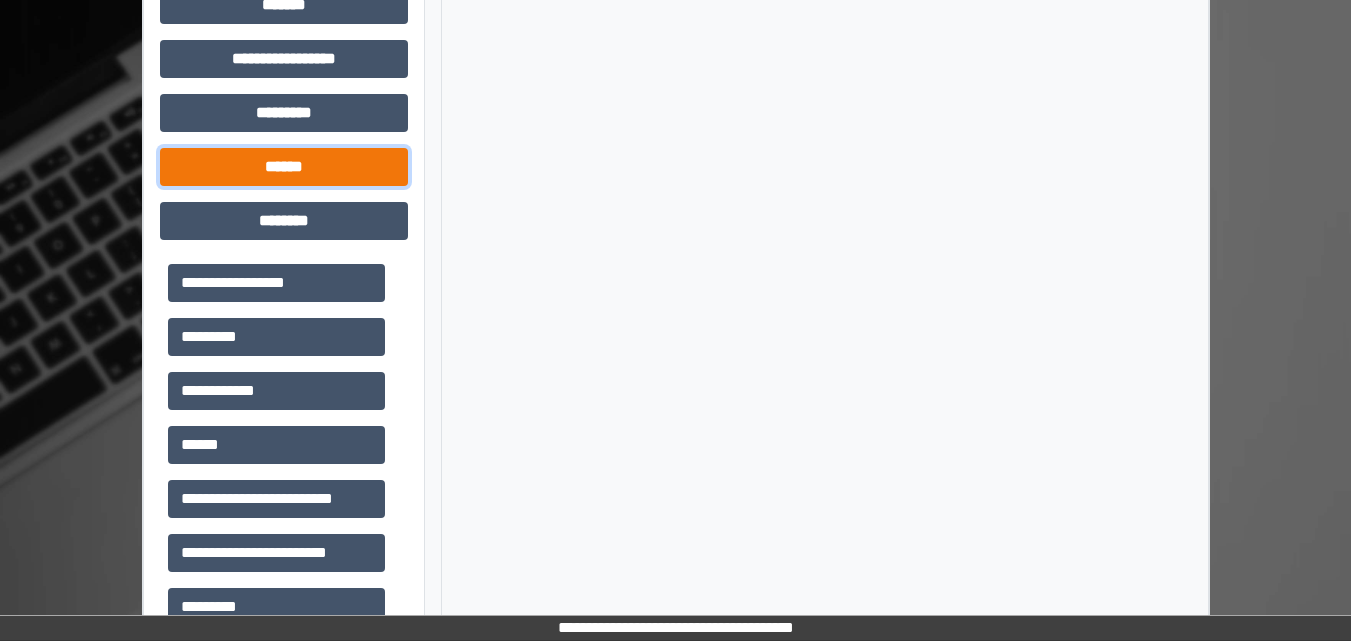 click on "******" at bounding box center (284, 167) 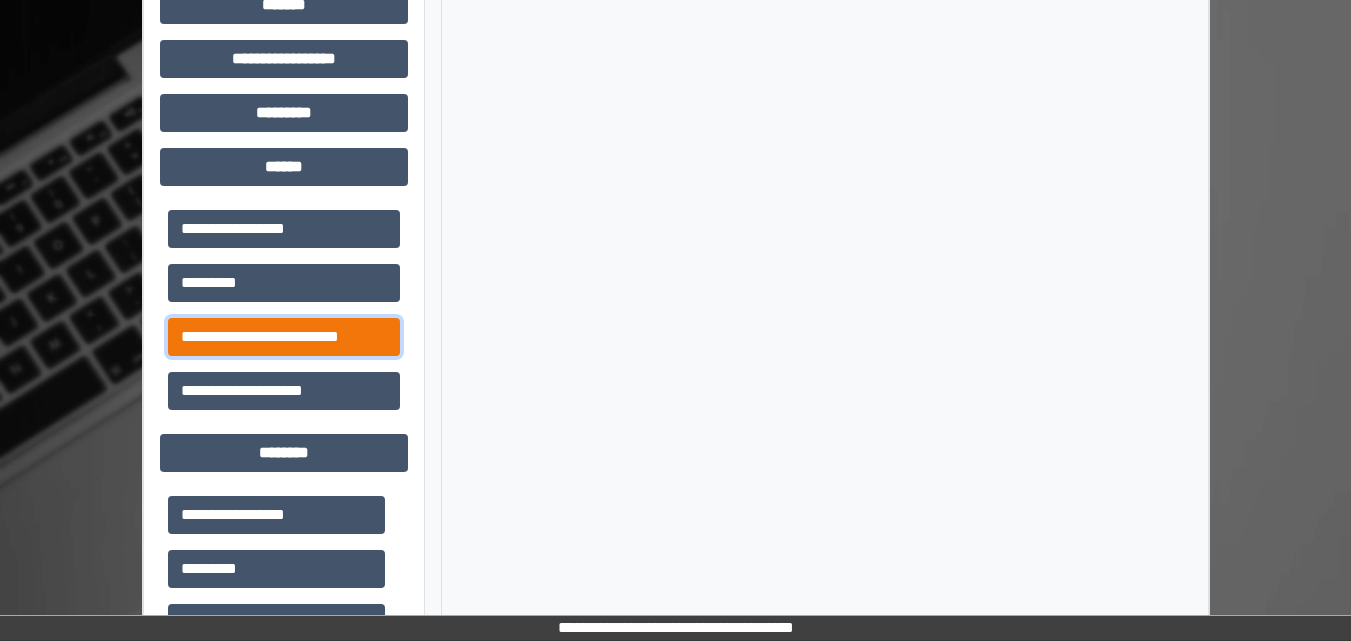 click on "**********" at bounding box center (284, 337) 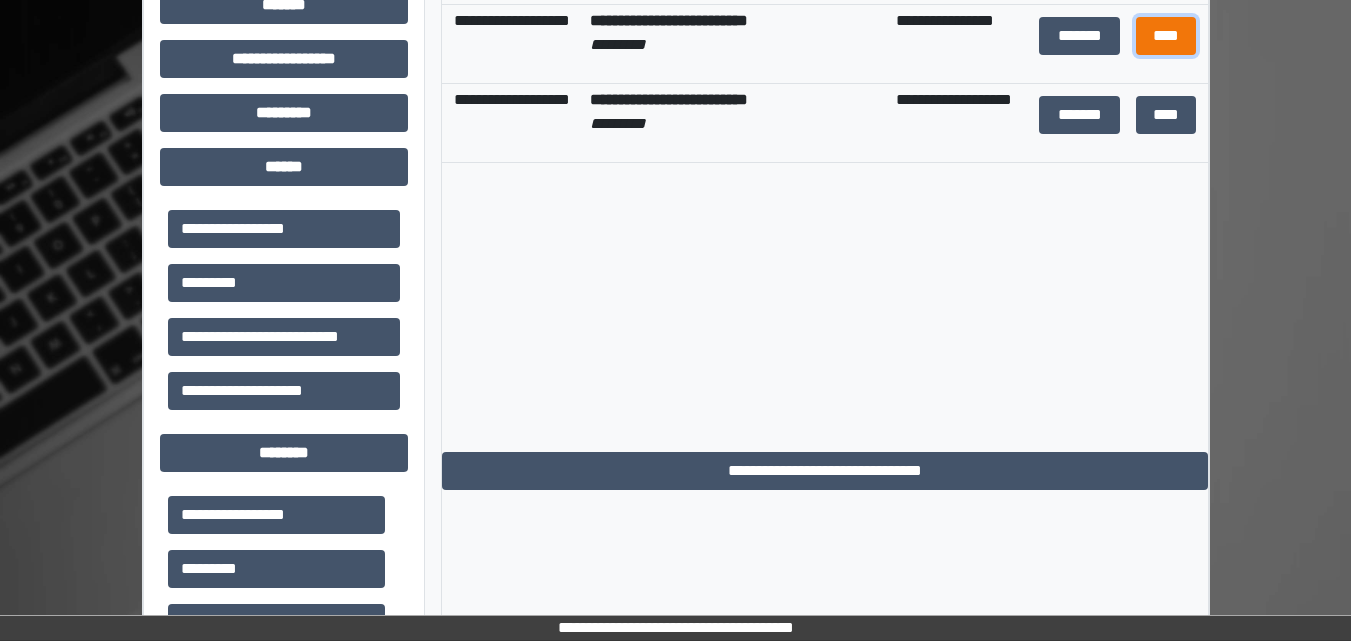click on "****" at bounding box center [1166, 36] 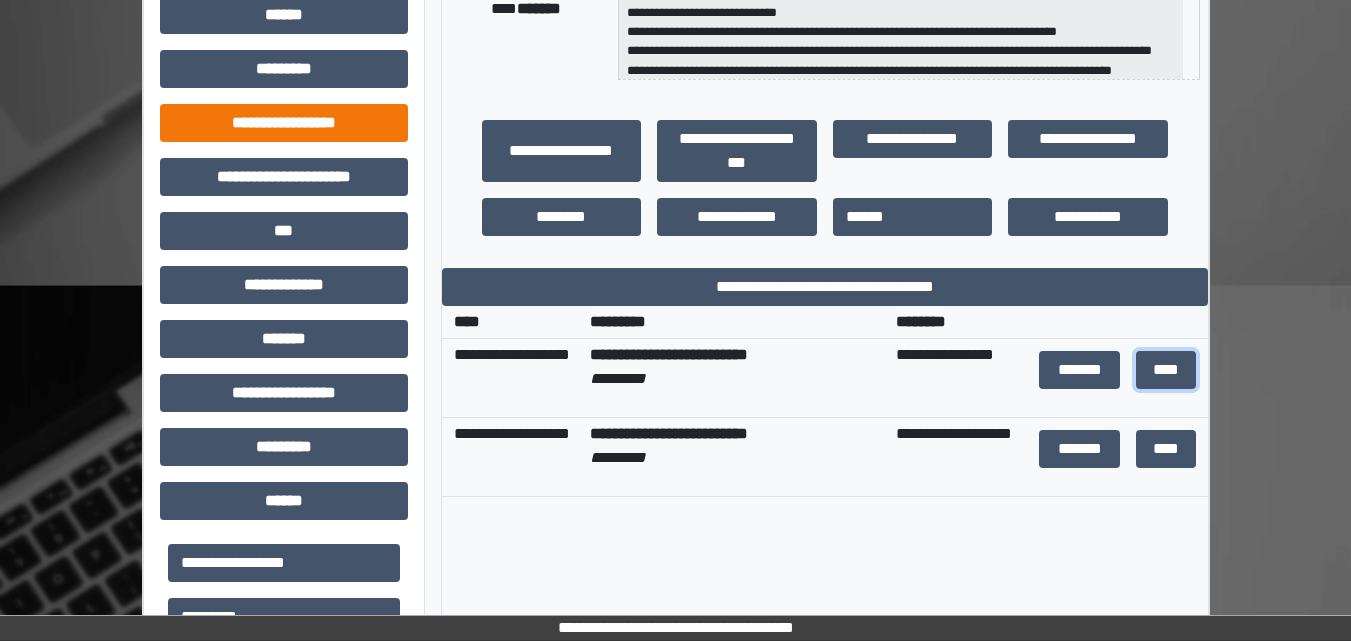 scroll, scrollTop: 600, scrollLeft: 0, axis: vertical 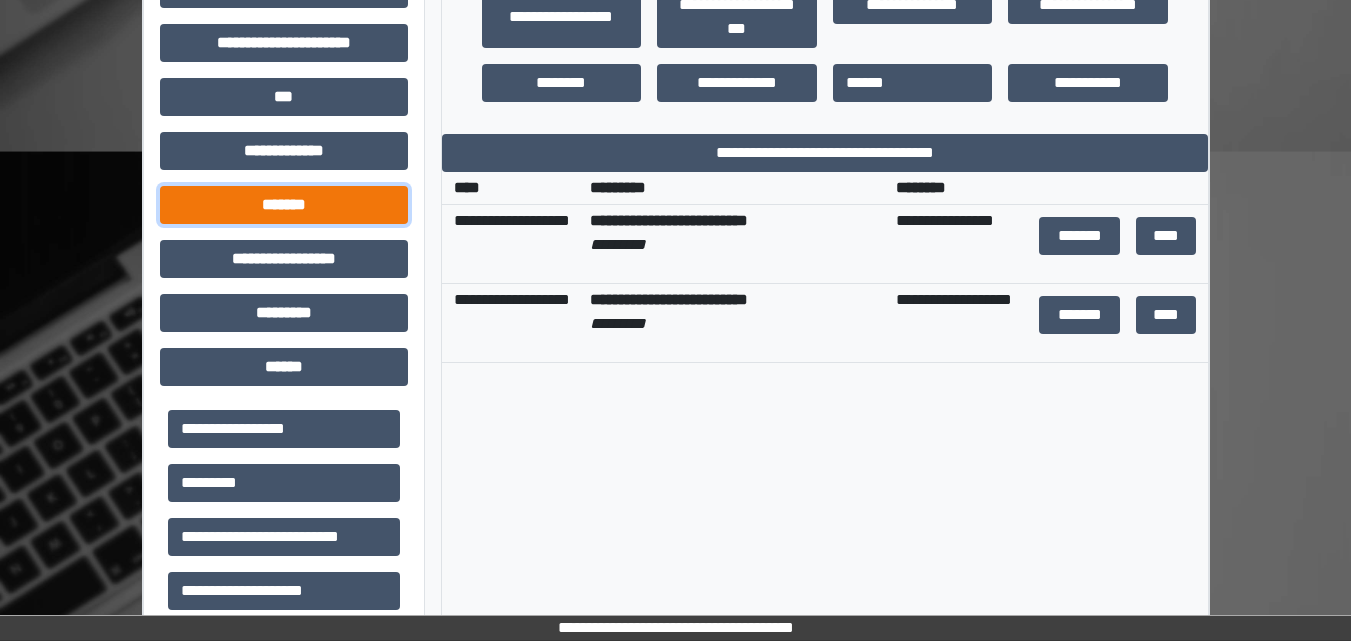 click on "*******" at bounding box center [284, 205] 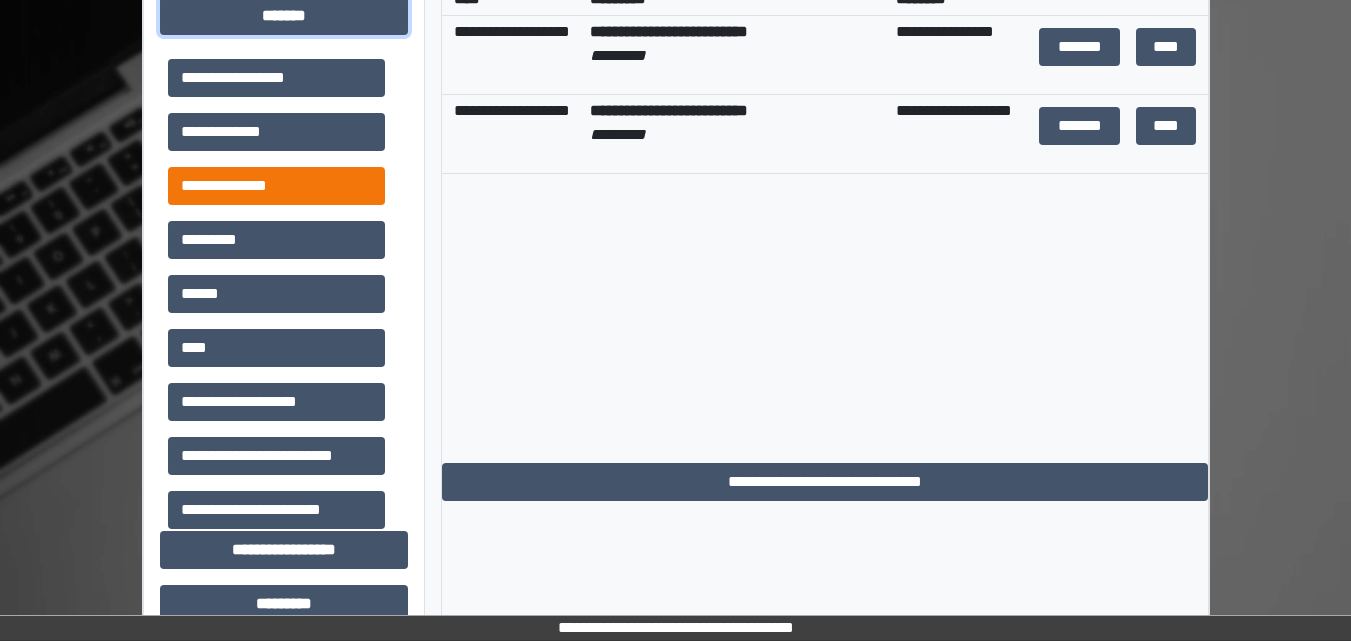 scroll, scrollTop: 800, scrollLeft: 0, axis: vertical 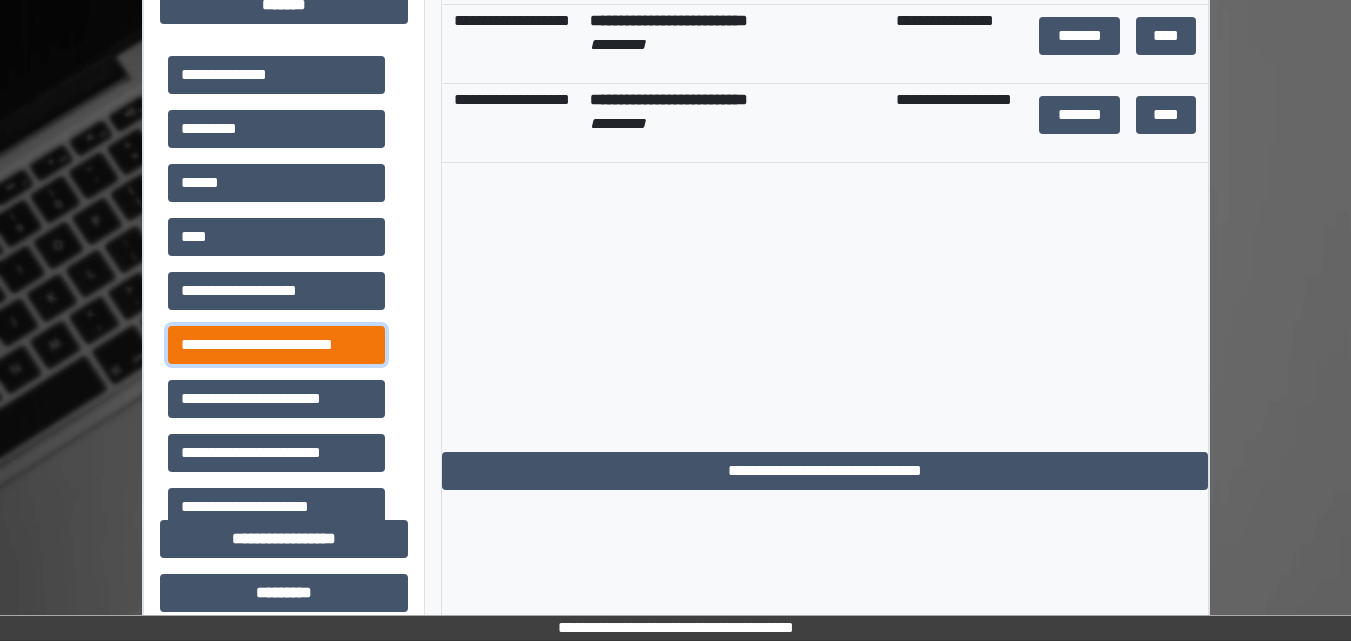 click on "**********" at bounding box center (276, 345) 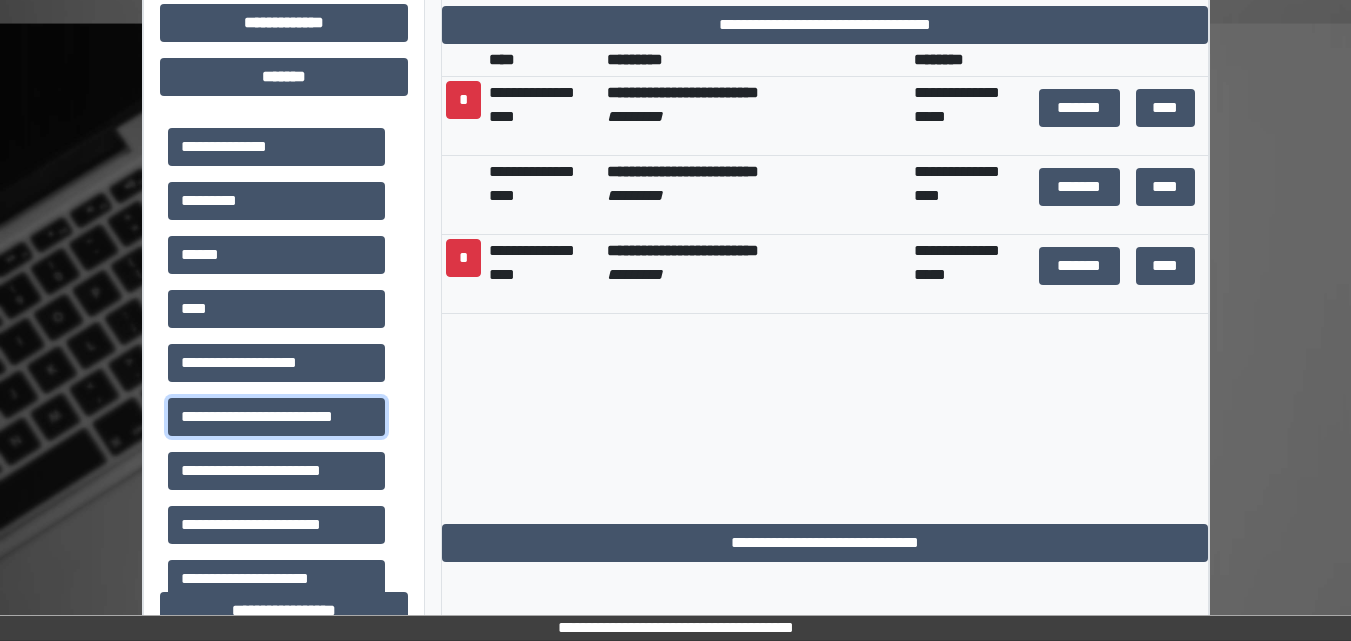 scroll, scrollTop: 600, scrollLeft: 0, axis: vertical 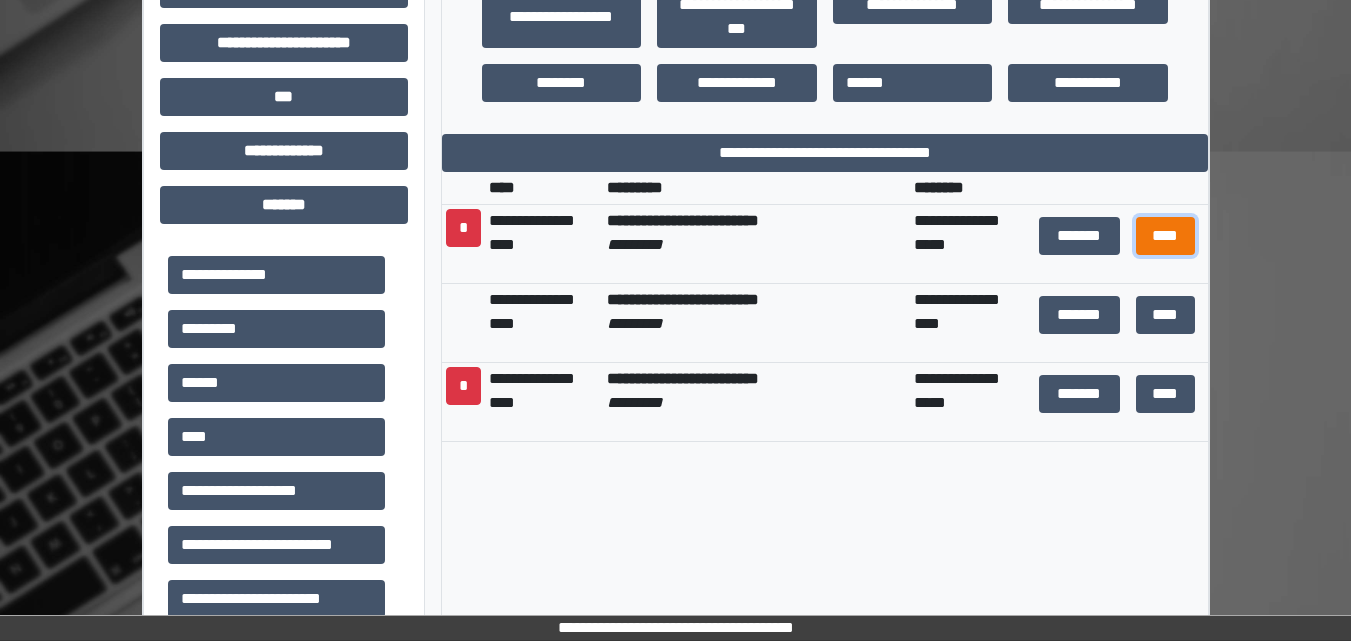 click on "****" at bounding box center (1166, 236) 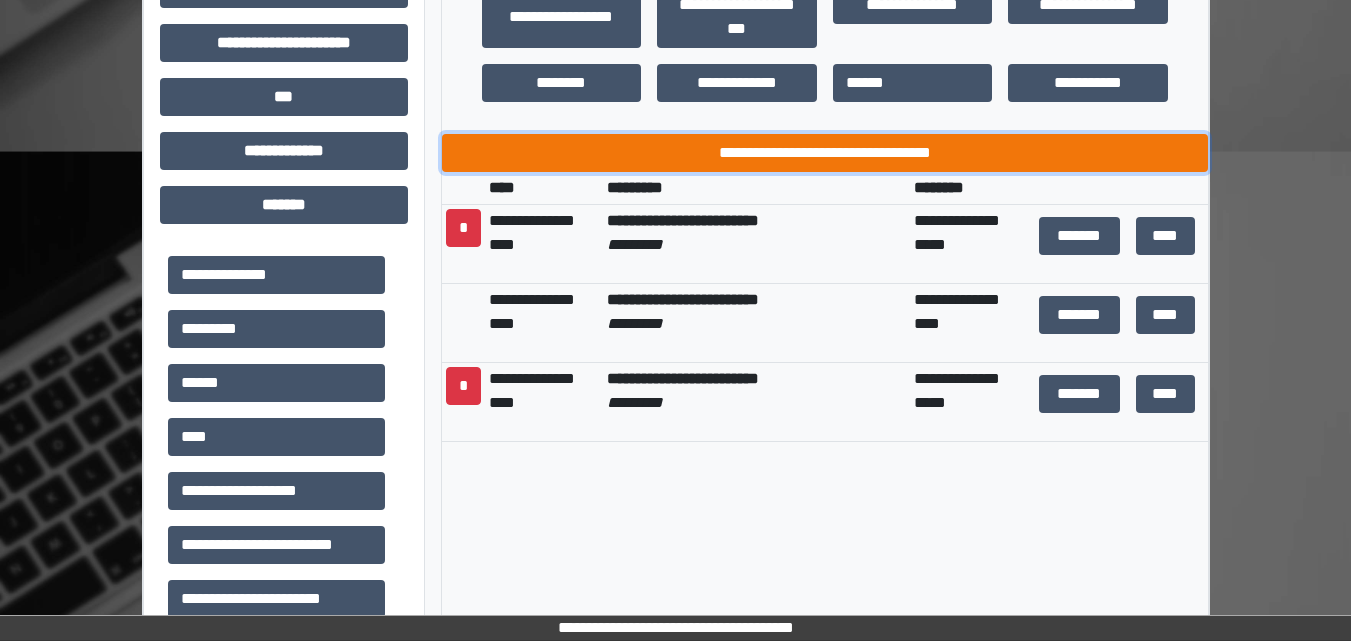 click on "**********" at bounding box center [825, 153] 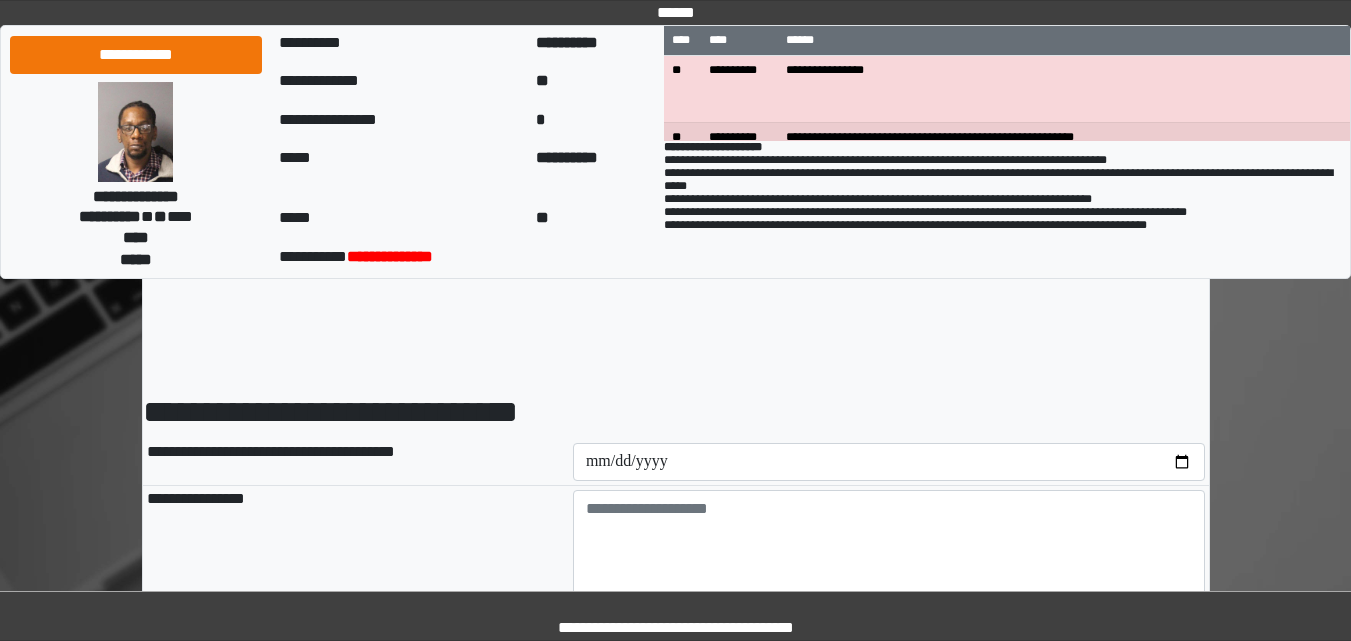 scroll, scrollTop: 0, scrollLeft: 0, axis: both 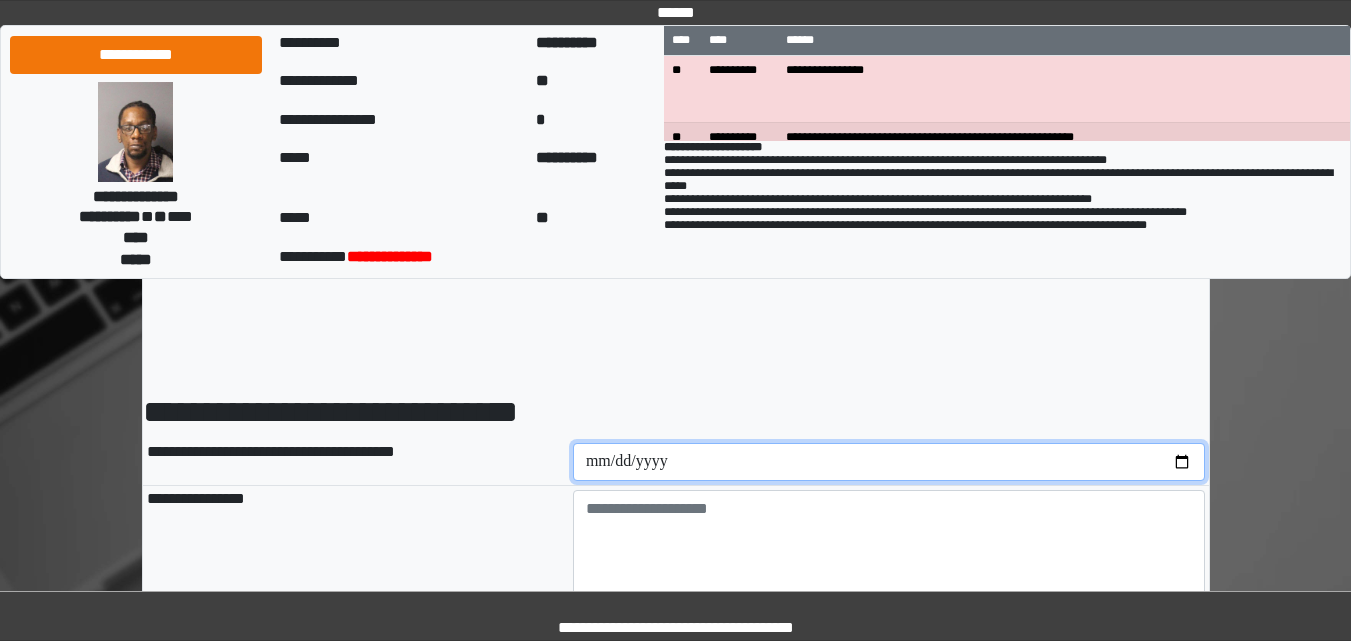 click at bounding box center [889, 462] 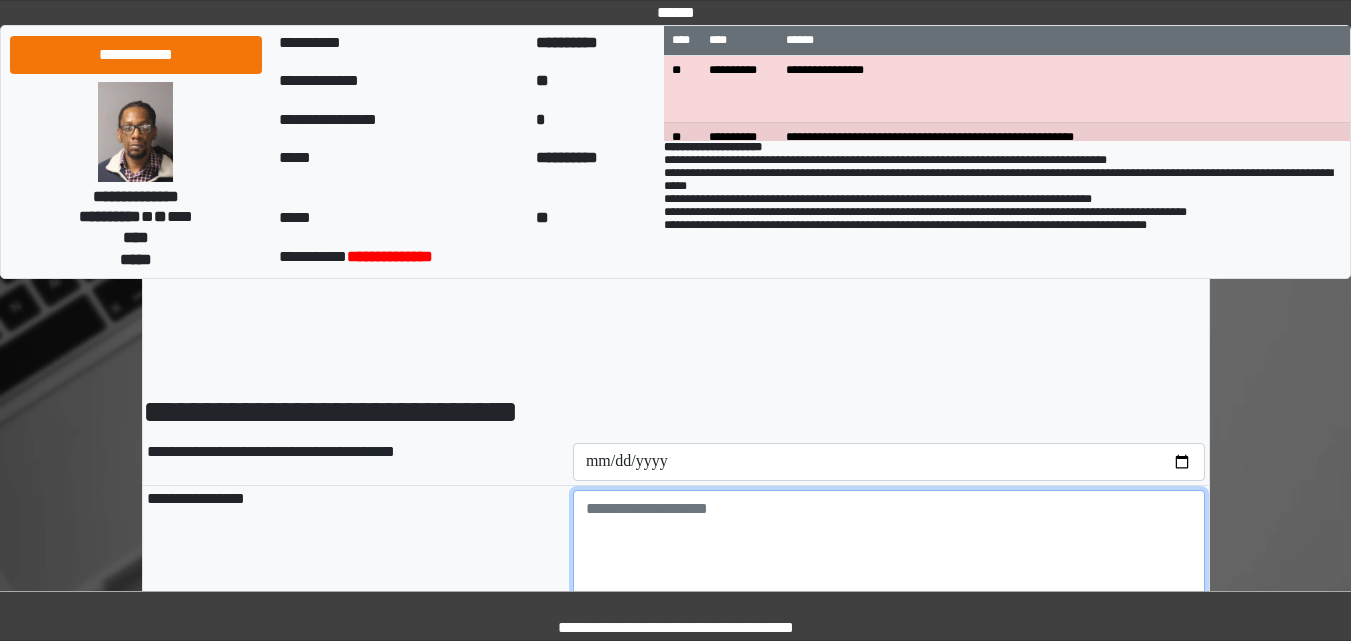click at bounding box center [889, 545] 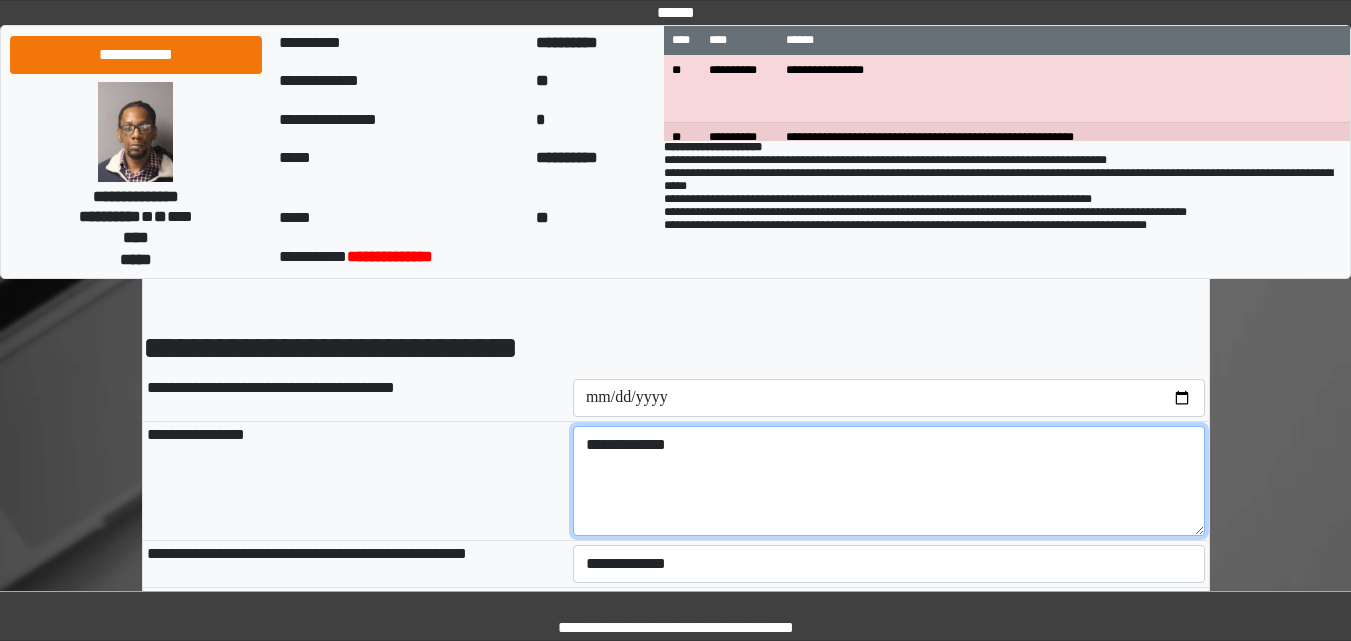 scroll, scrollTop: 100, scrollLeft: 0, axis: vertical 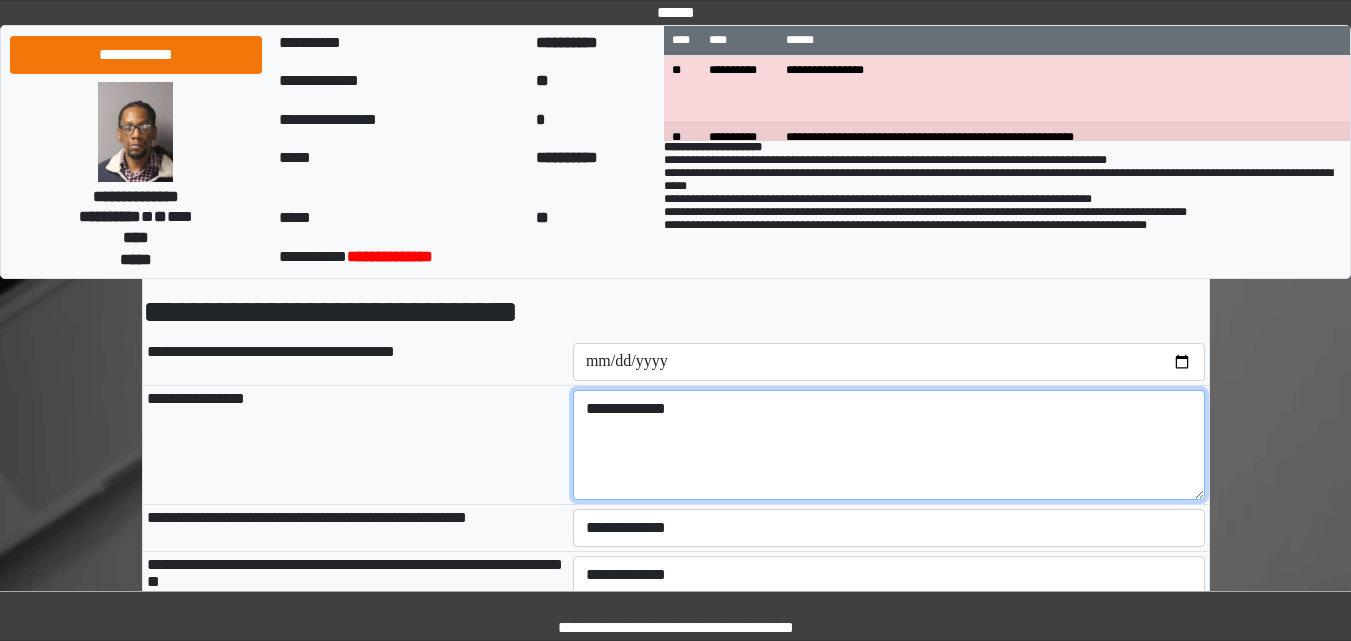 type on "**********" 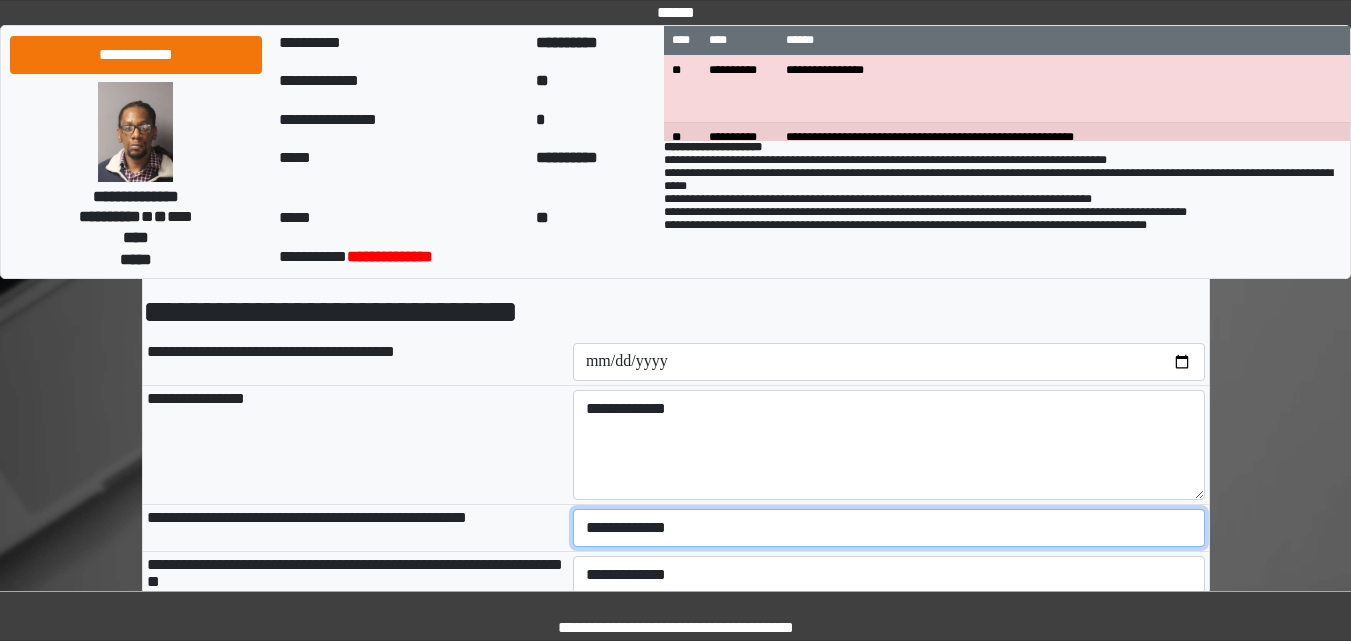 click on "**********" at bounding box center [889, 528] 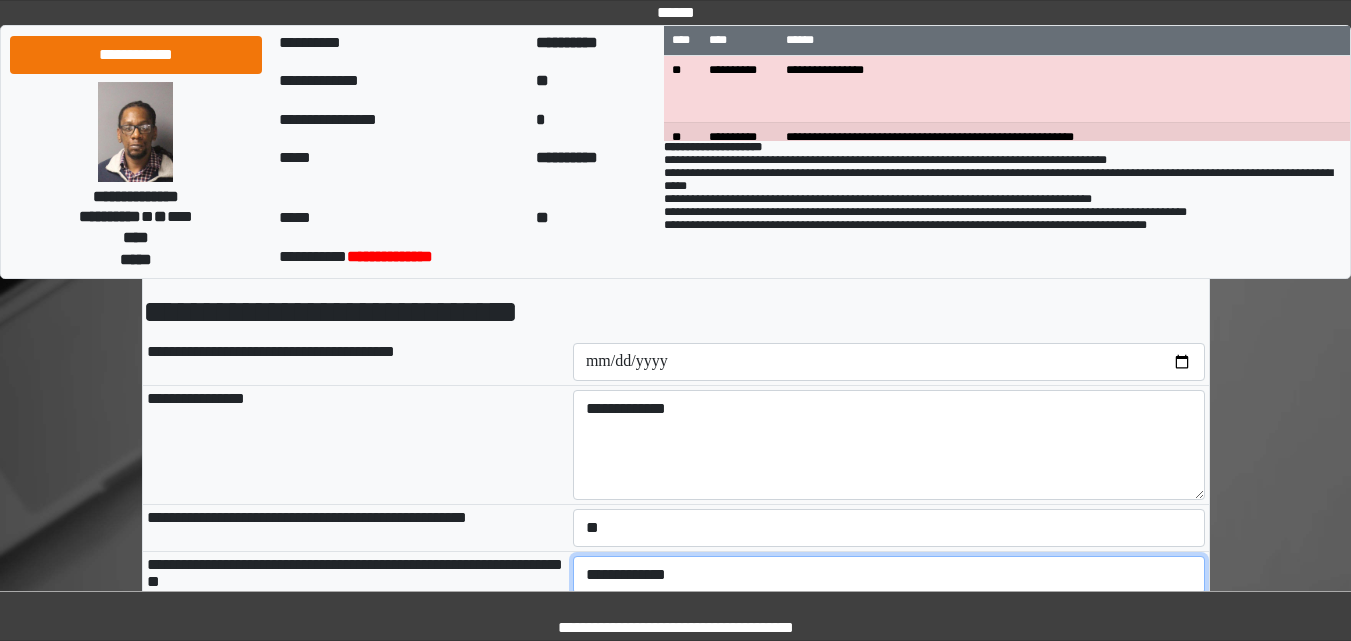 click on "**********" at bounding box center [889, 575] 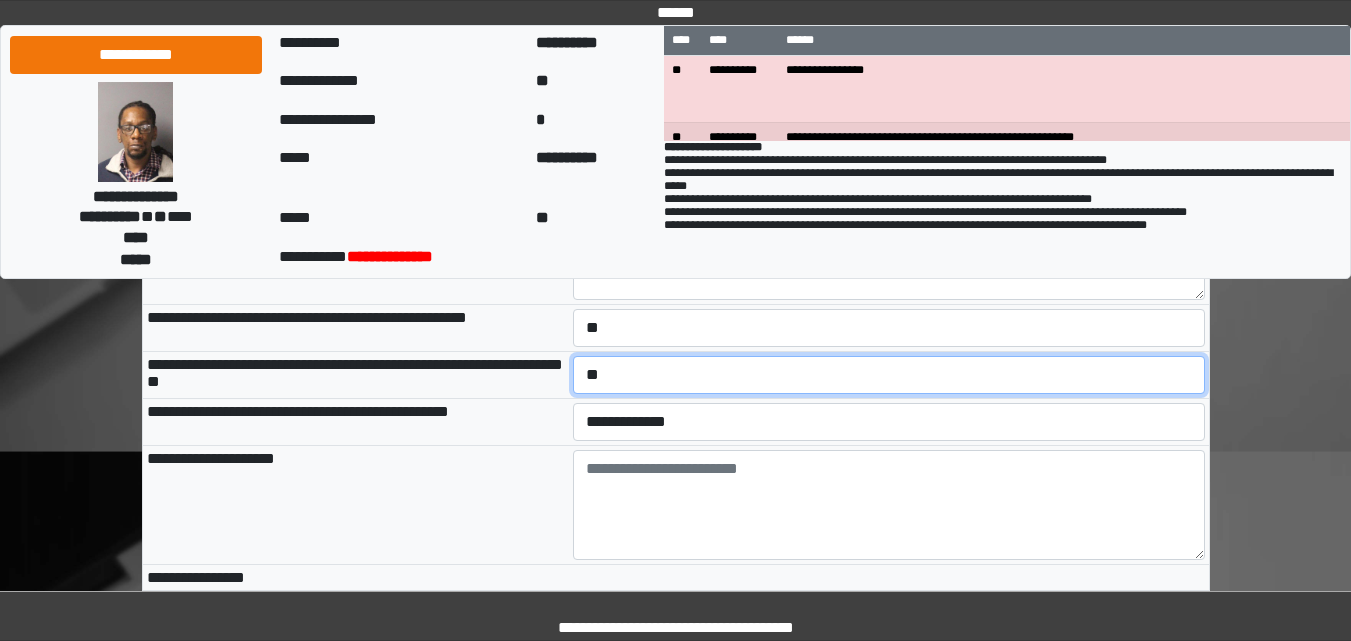 scroll, scrollTop: 340, scrollLeft: 0, axis: vertical 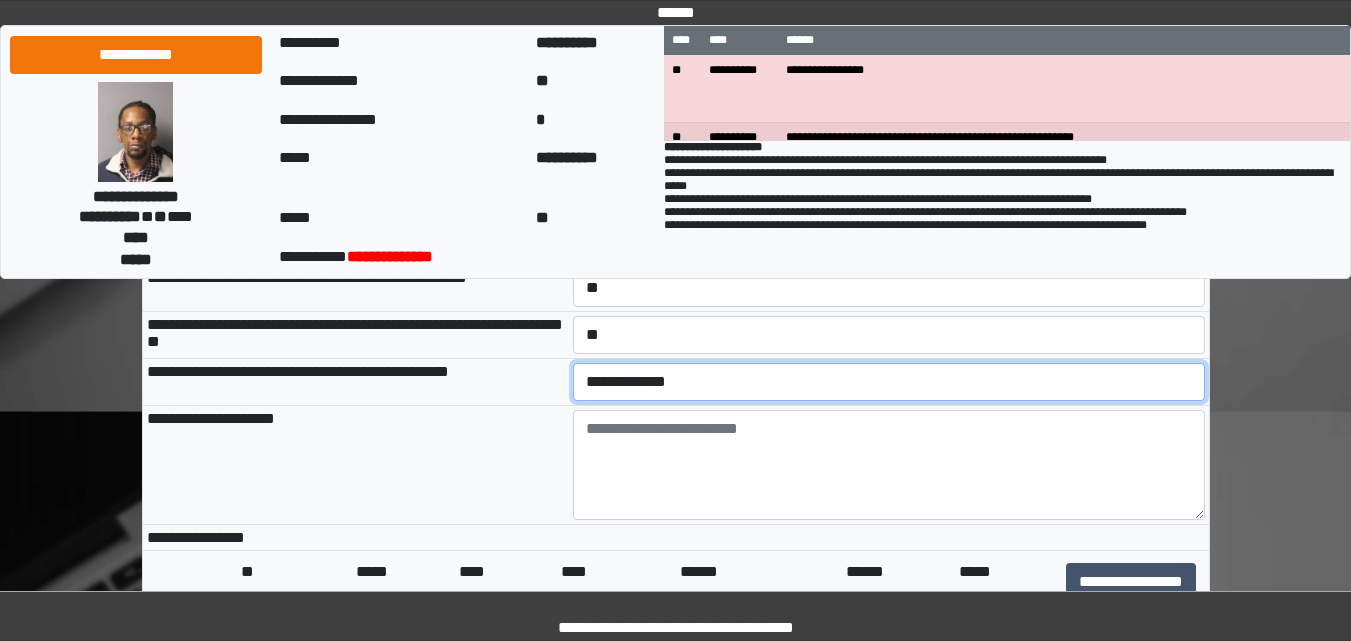 click on "**********" at bounding box center [889, 382] 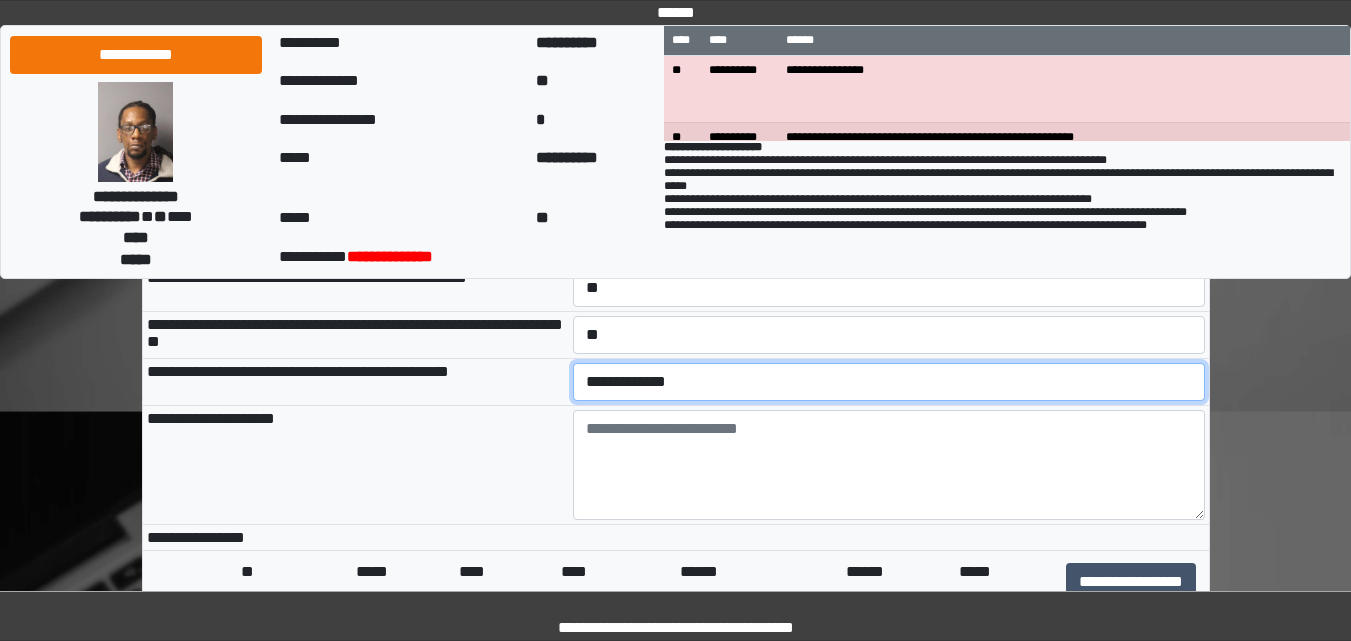 select on "*" 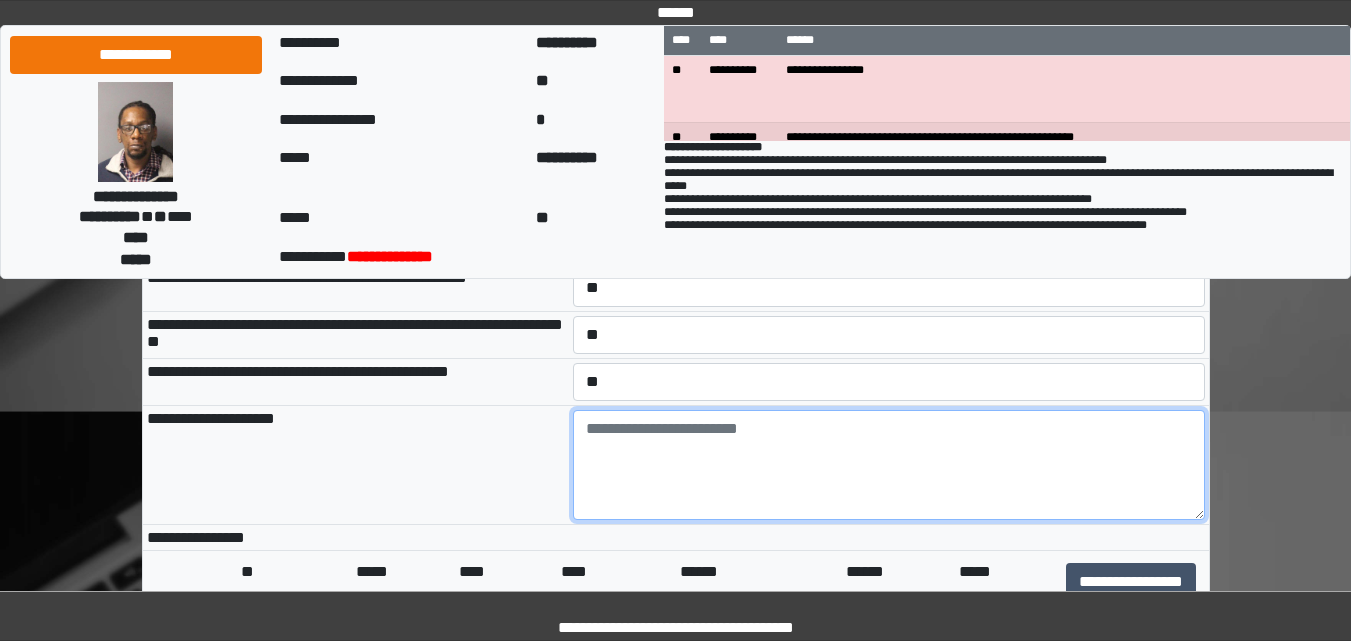 click at bounding box center (889, 465) 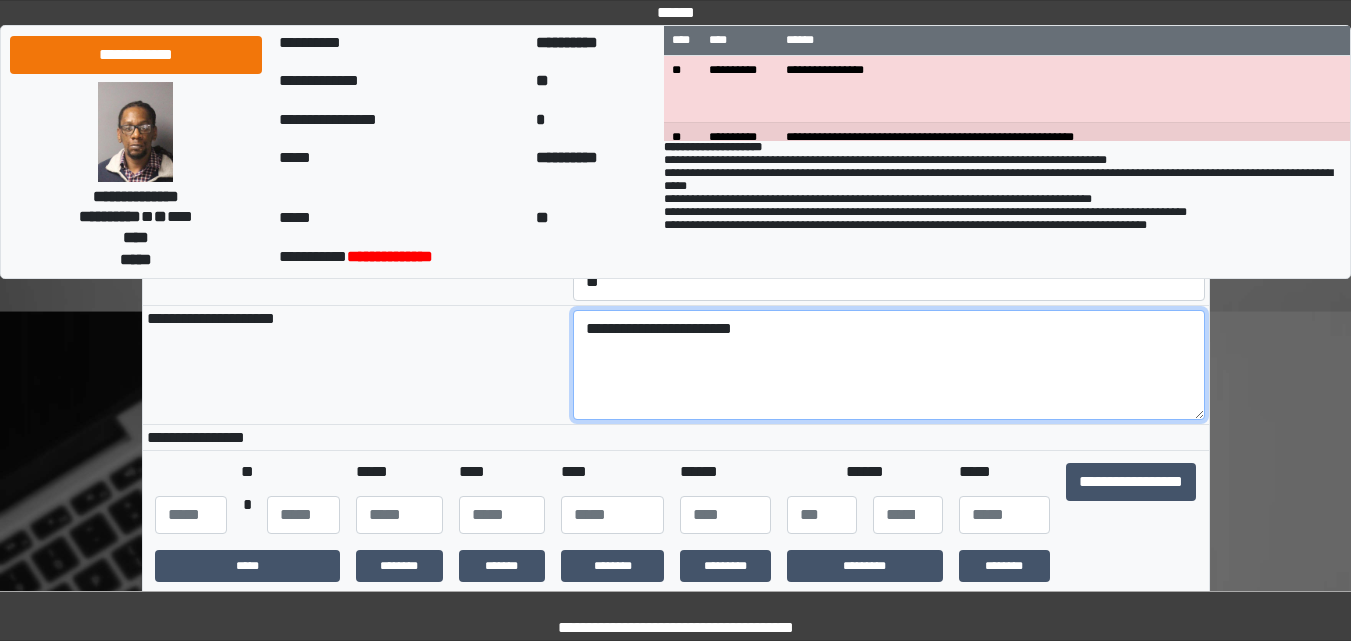 scroll, scrollTop: 540, scrollLeft: 0, axis: vertical 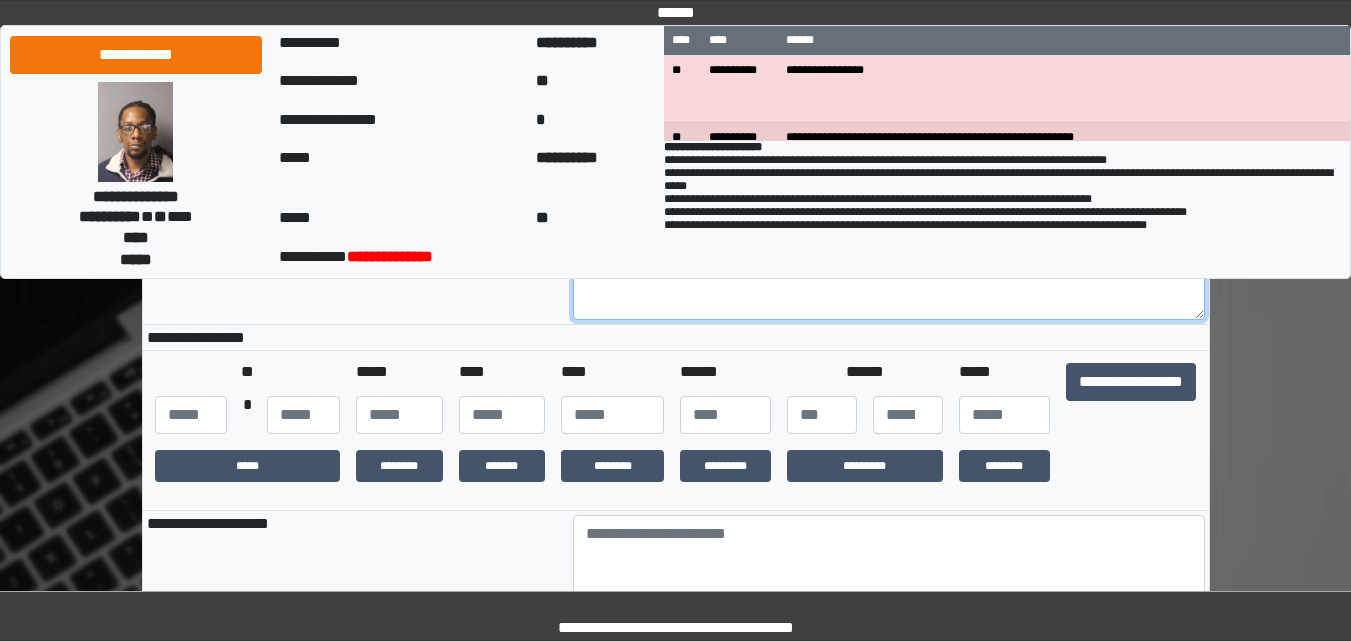 type on "**********" 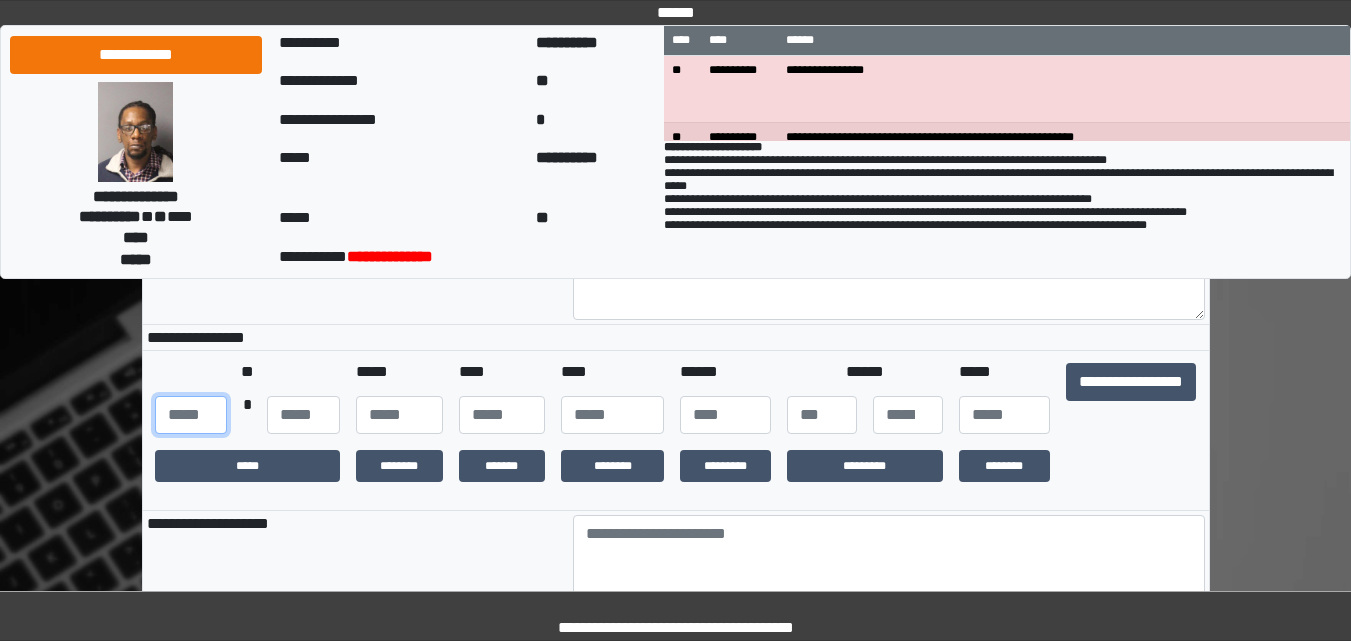 click at bounding box center (191, 415) 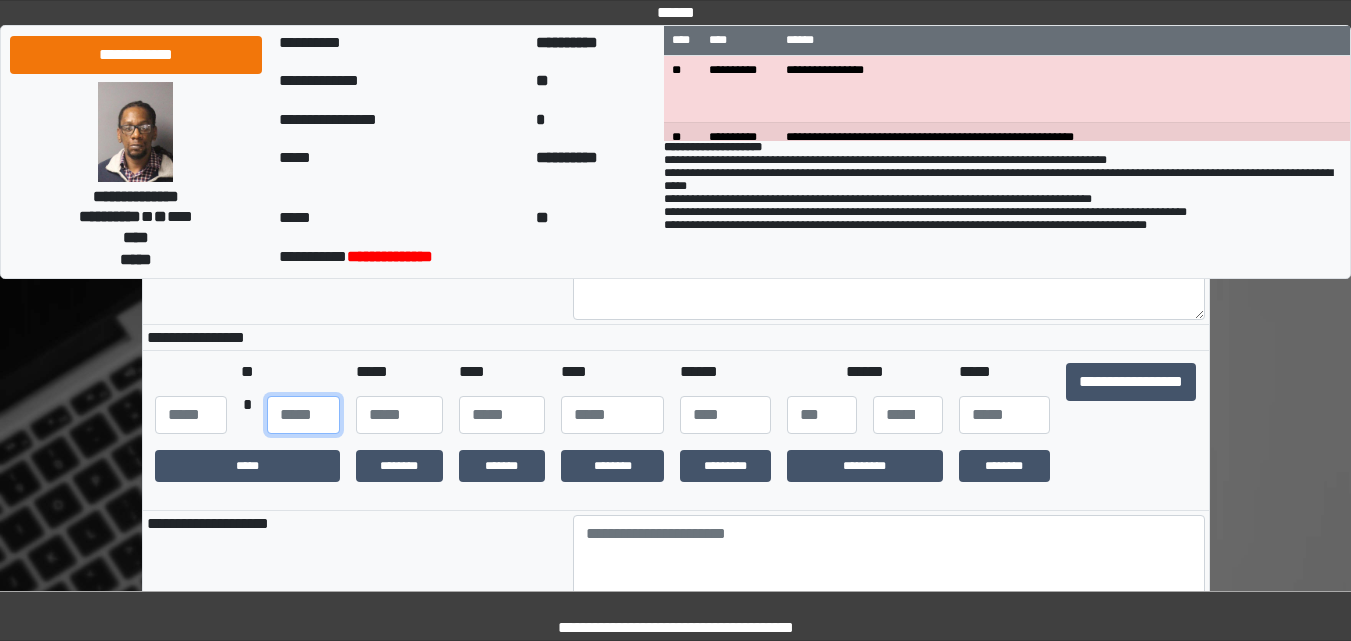 type on "**" 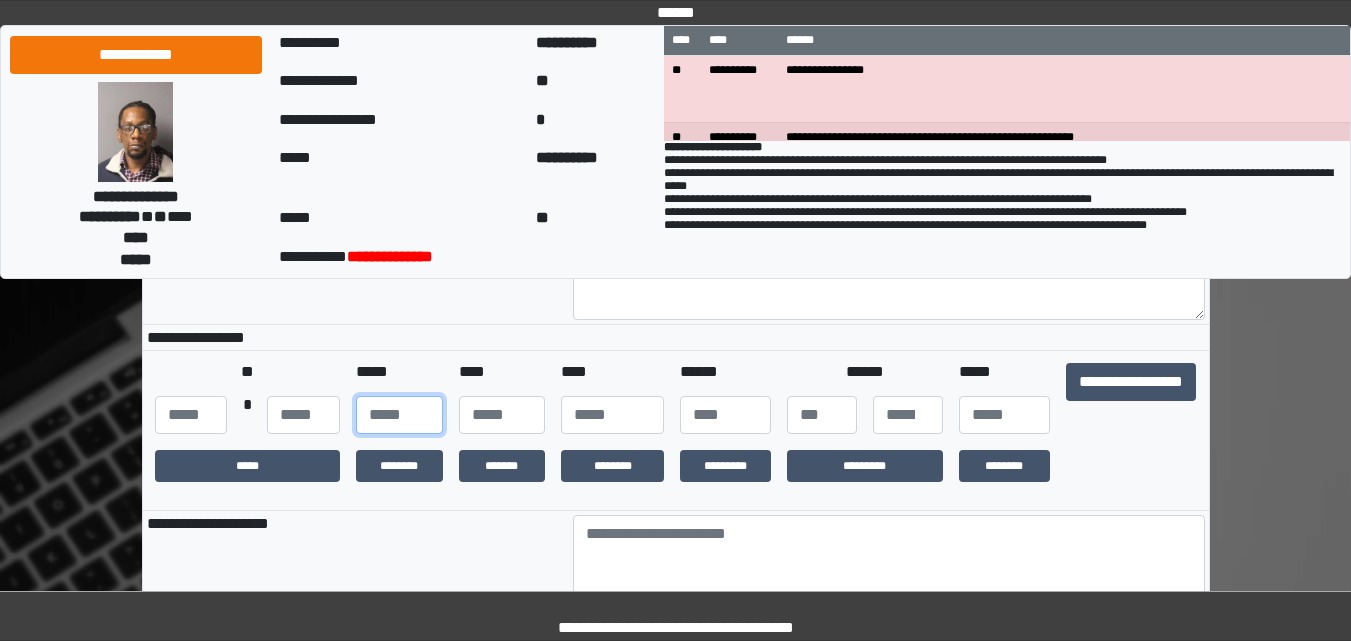 type on "**" 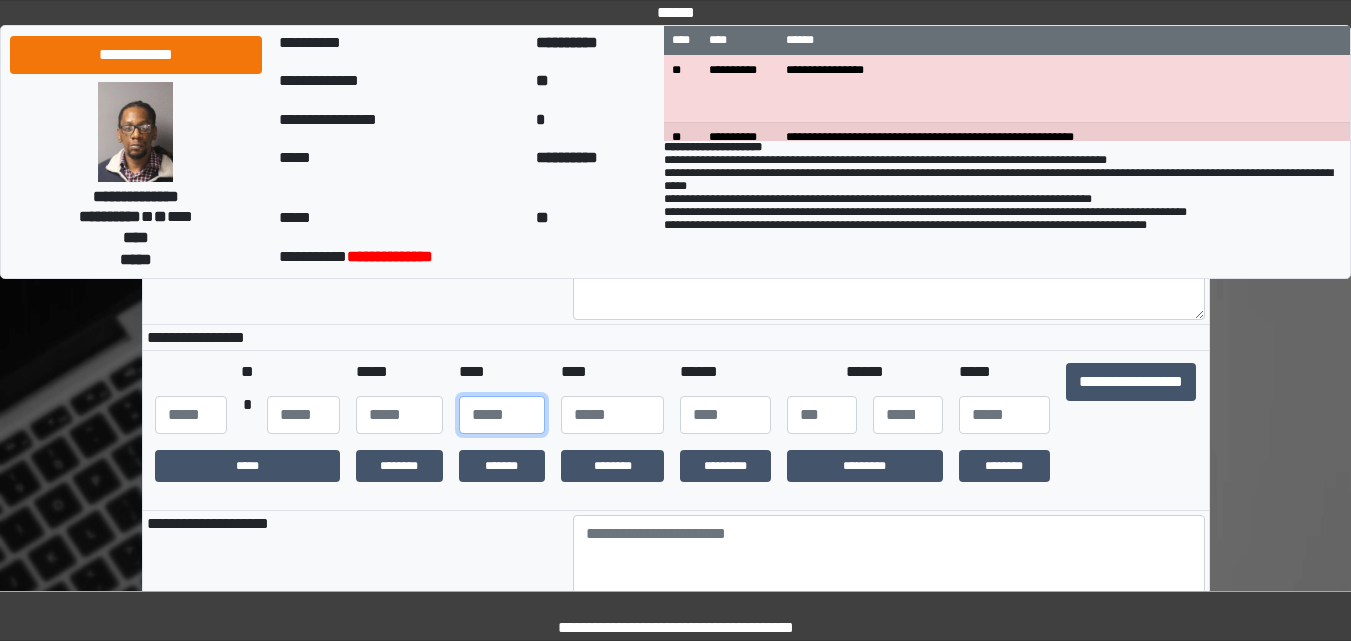 type on "**" 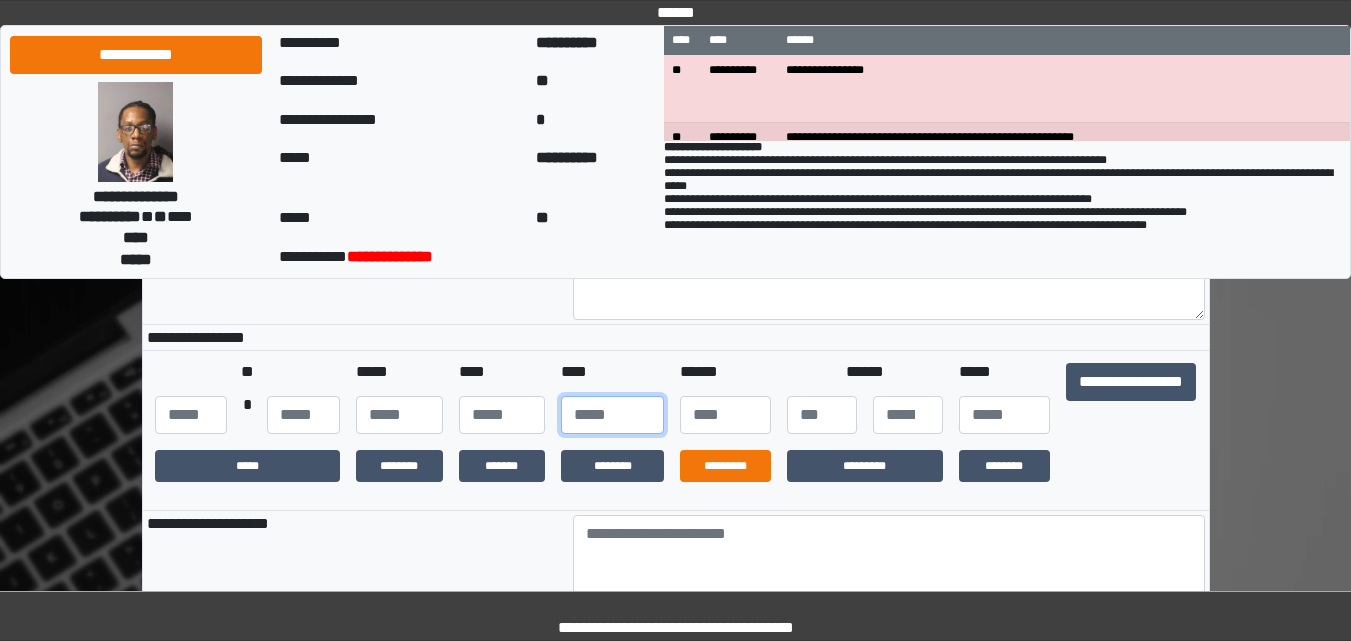 type on "****" 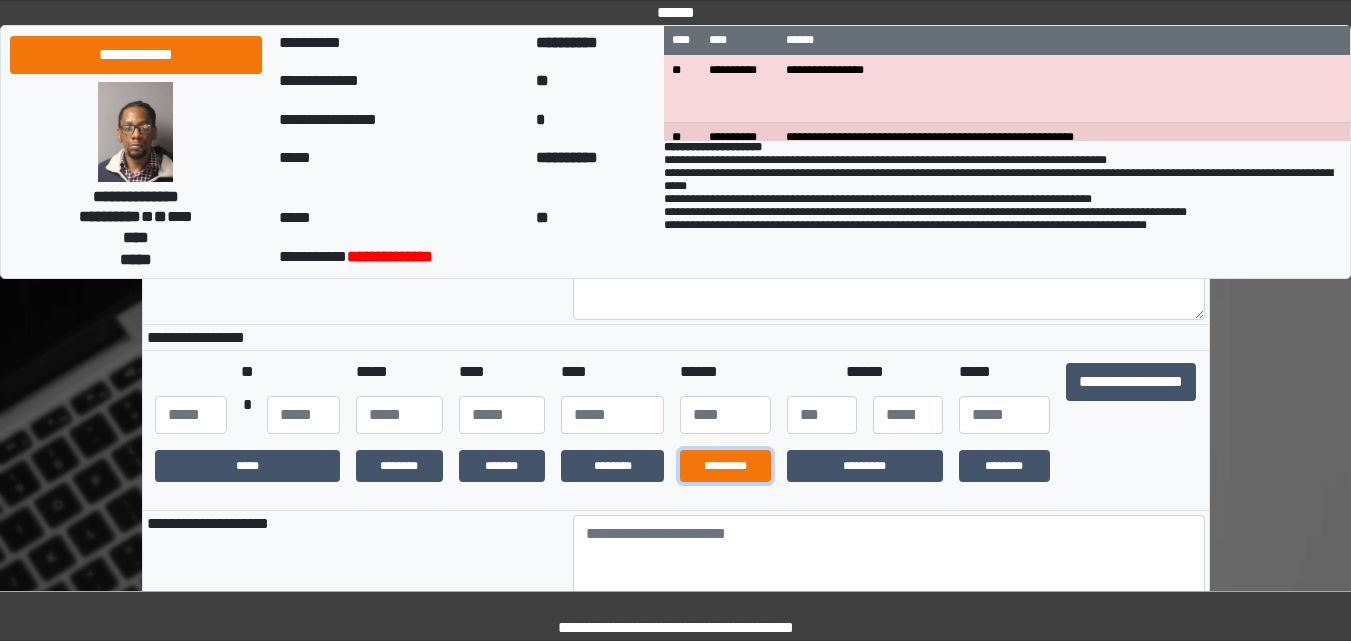 click on "*********" at bounding box center [725, 466] 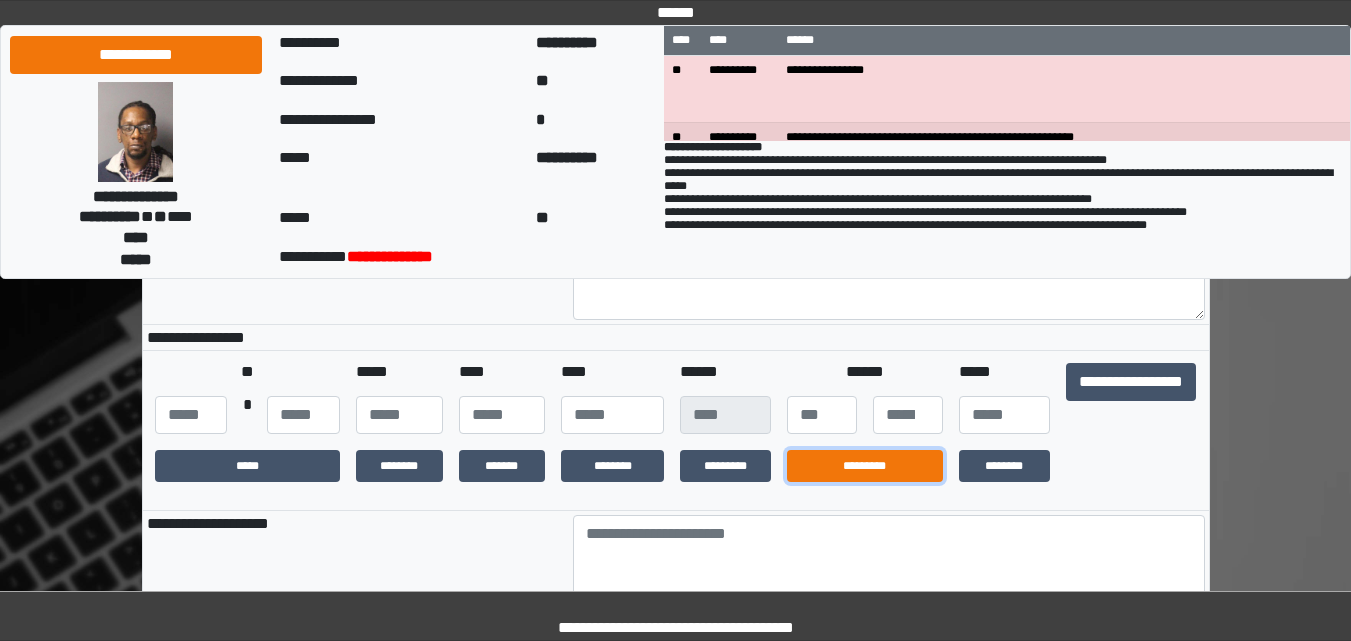 click on "*********" at bounding box center (865, 466) 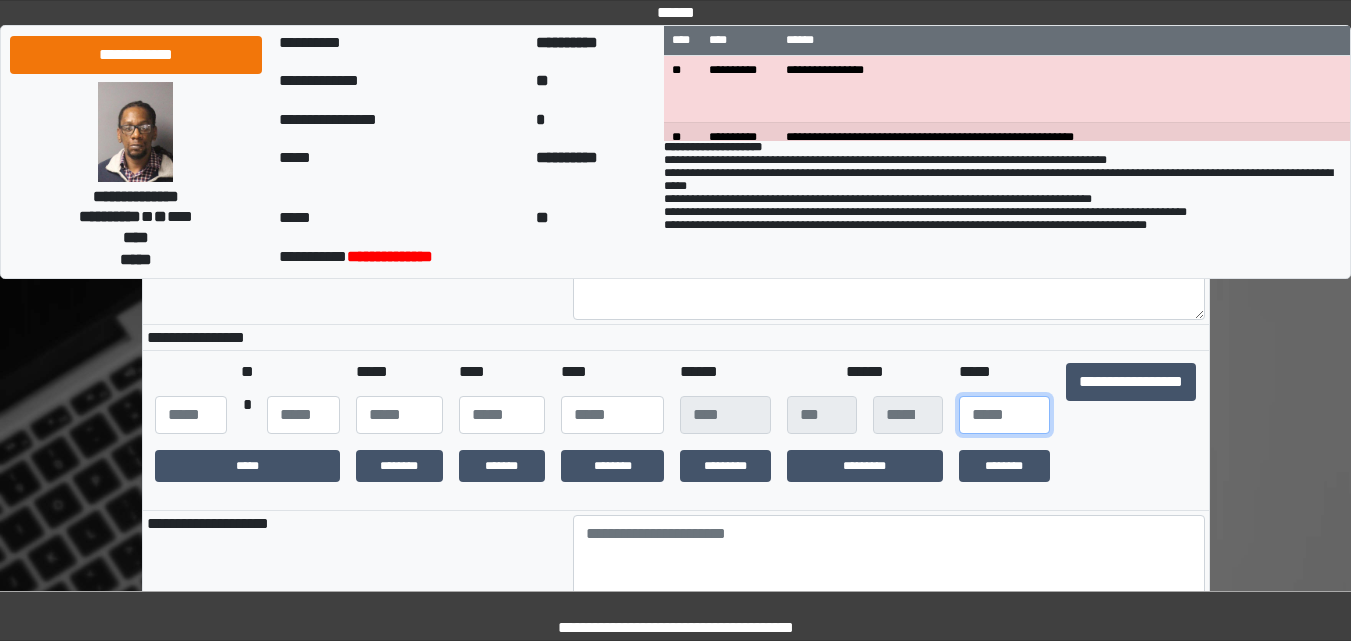 click at bounding box center (1004, 415) 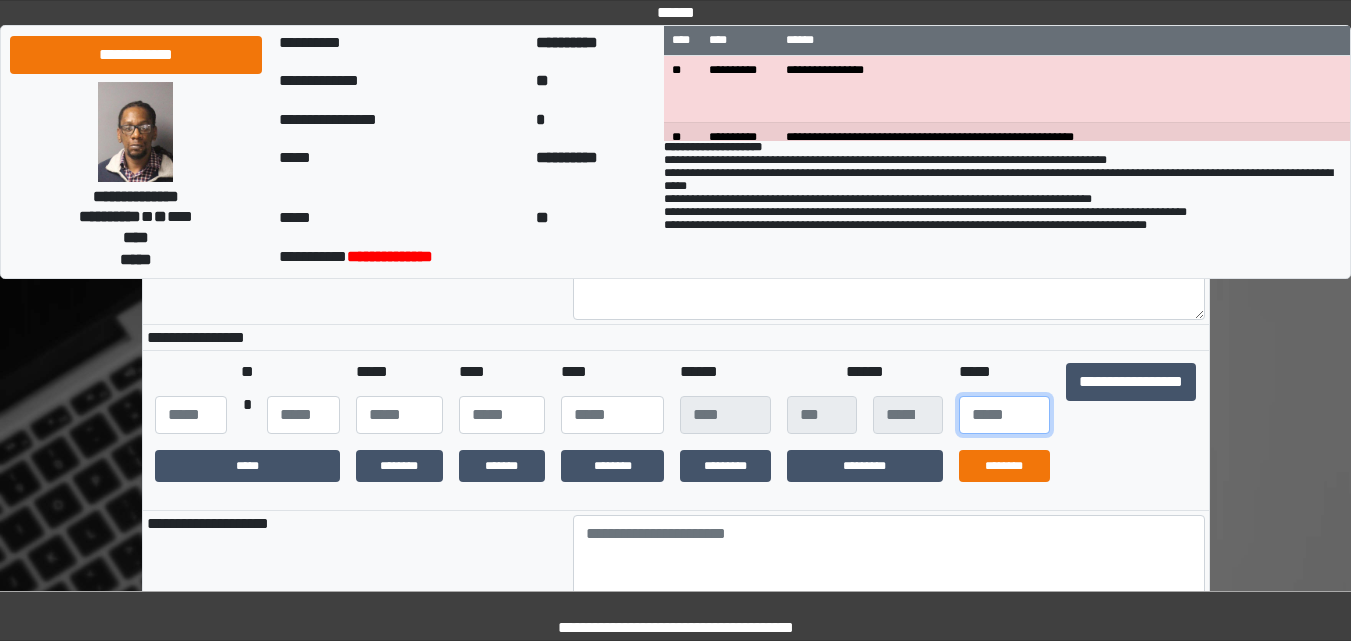 type on "*" 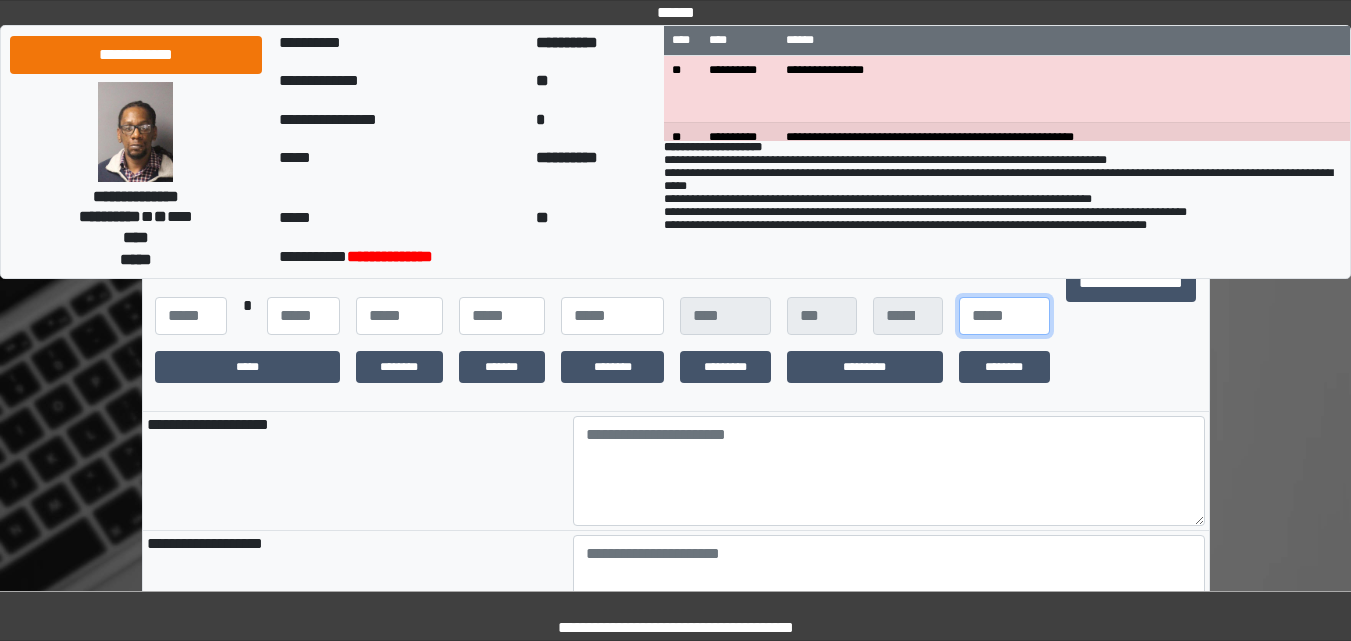 scroll, scrollTop: 640, scrollLeft: 0, axis: vertical 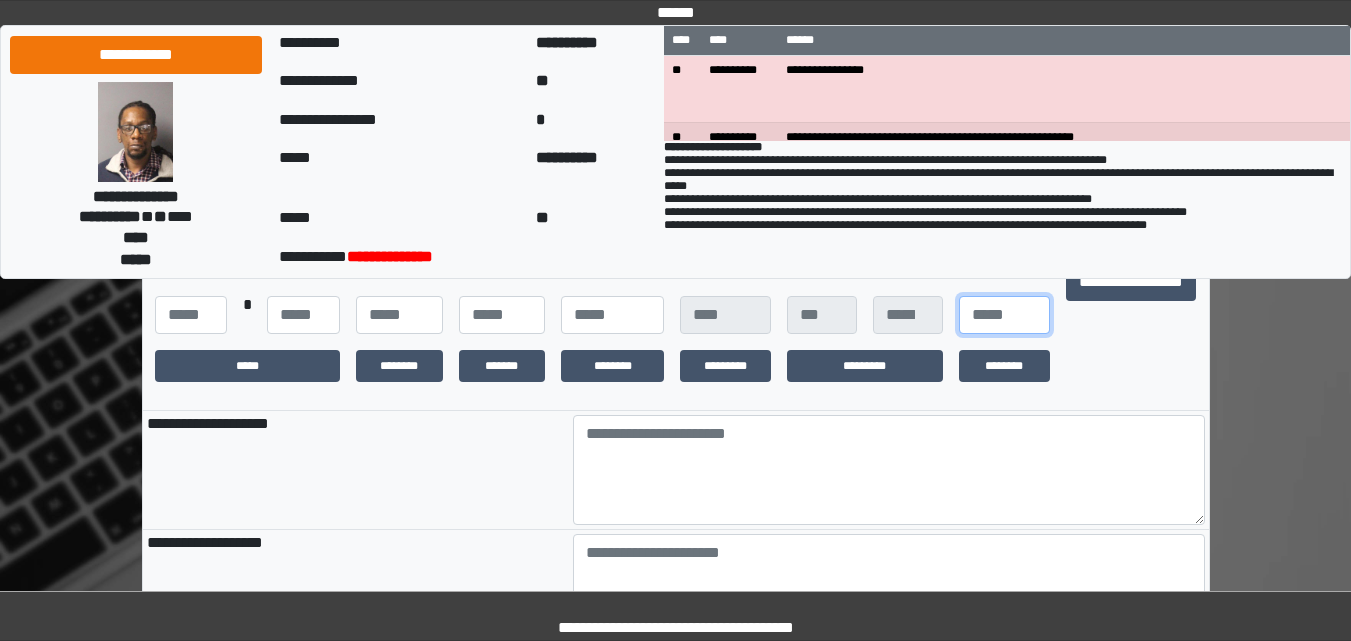 type on "**" 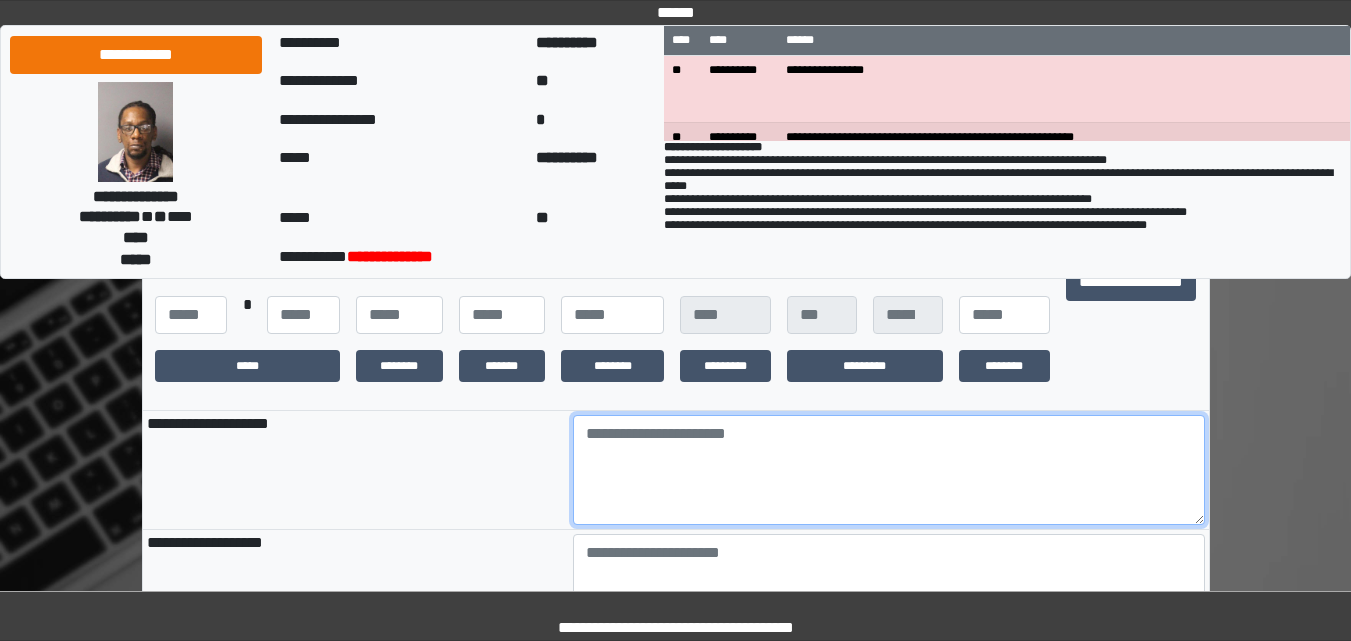 click at bounding box center [889, 470] 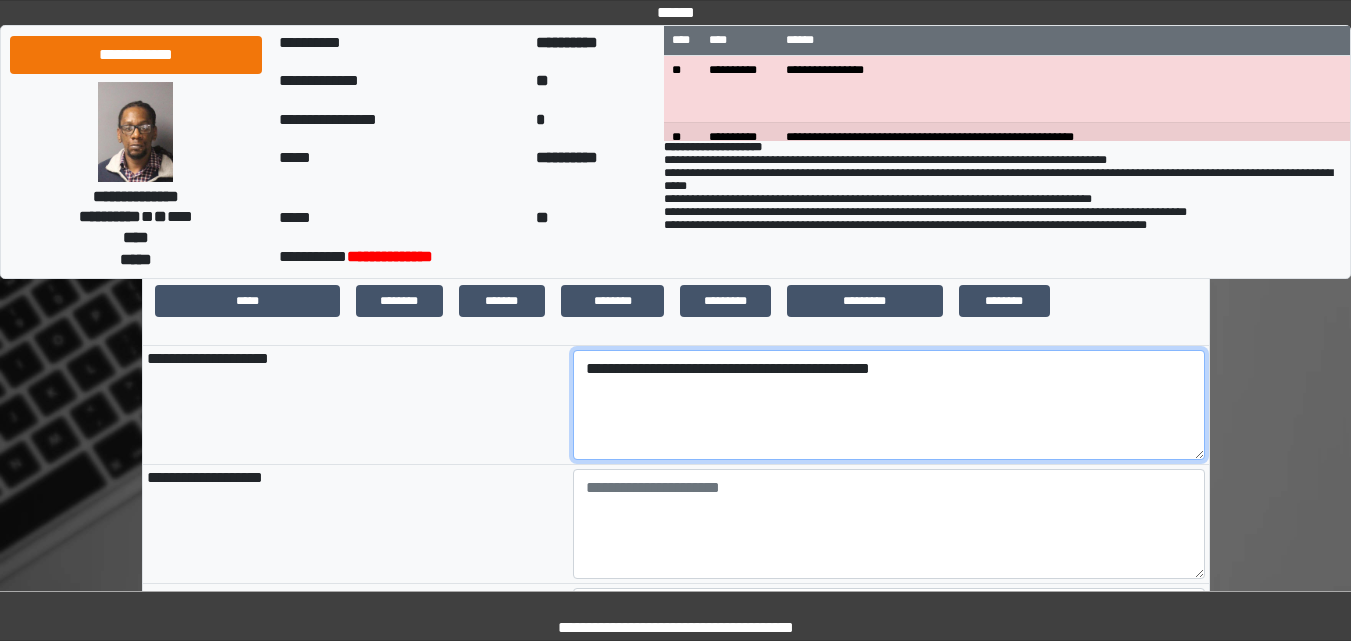 scroll, scrollTop: 740, scrollLeft: 0, axis: vertical 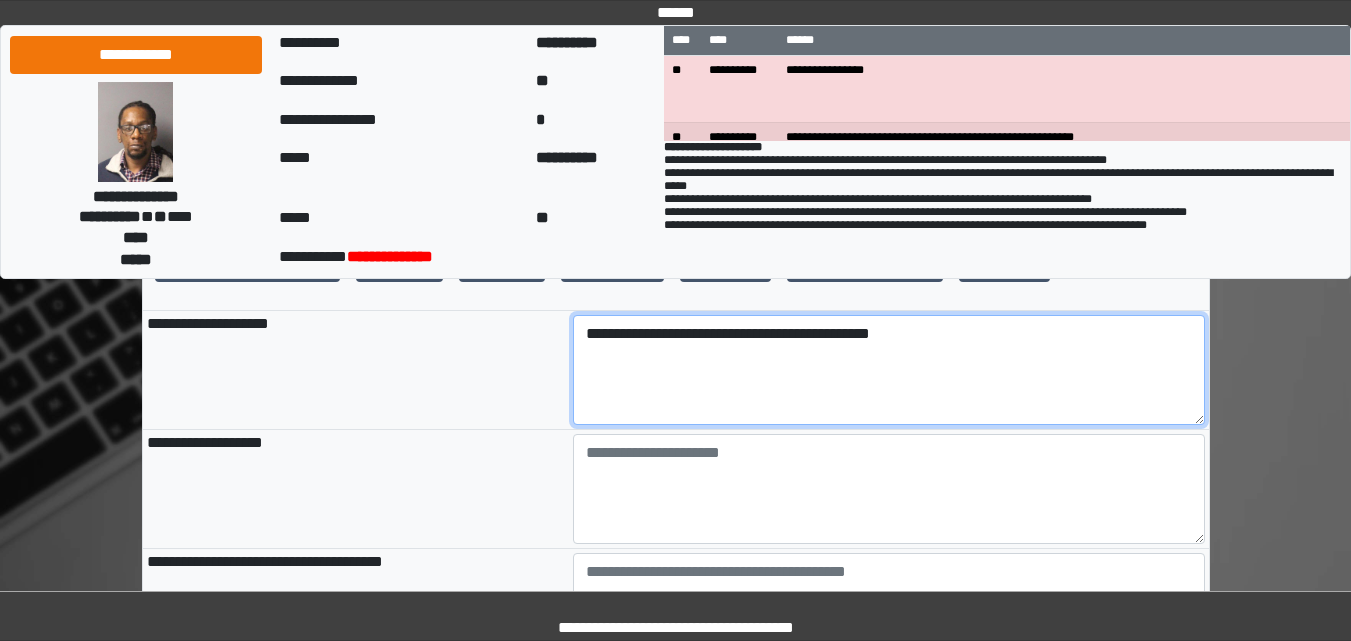 type on "**********" 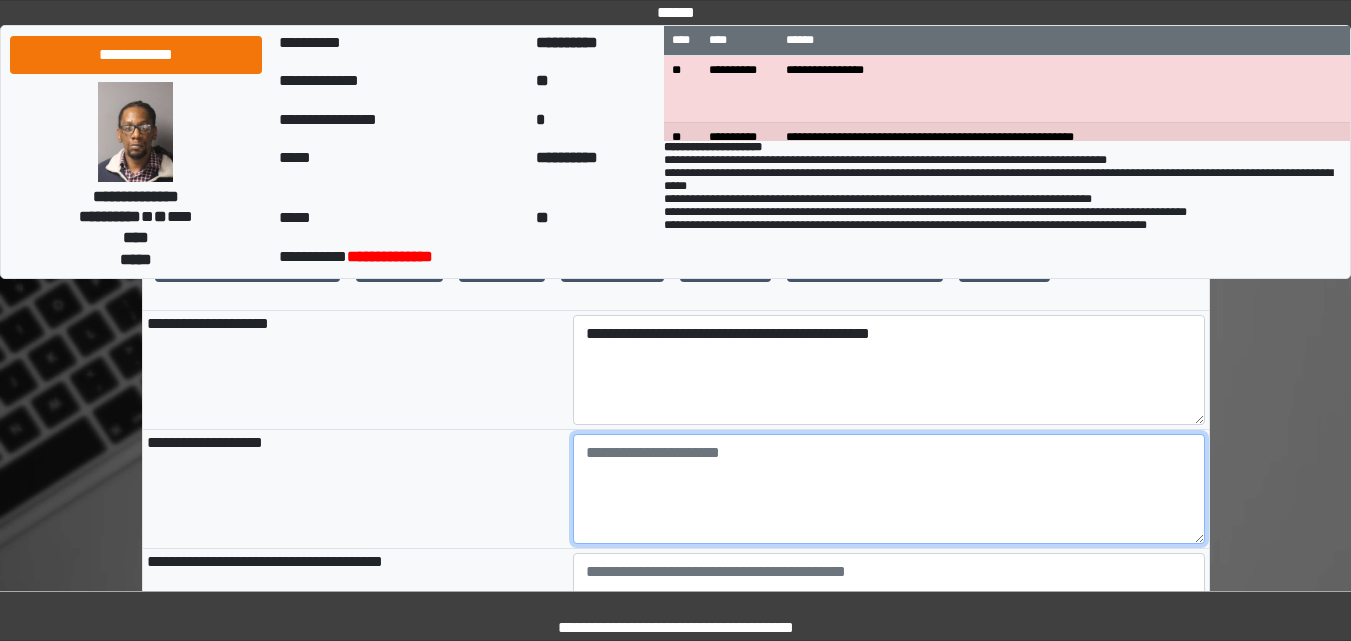 click at bounding box center [889, 489] 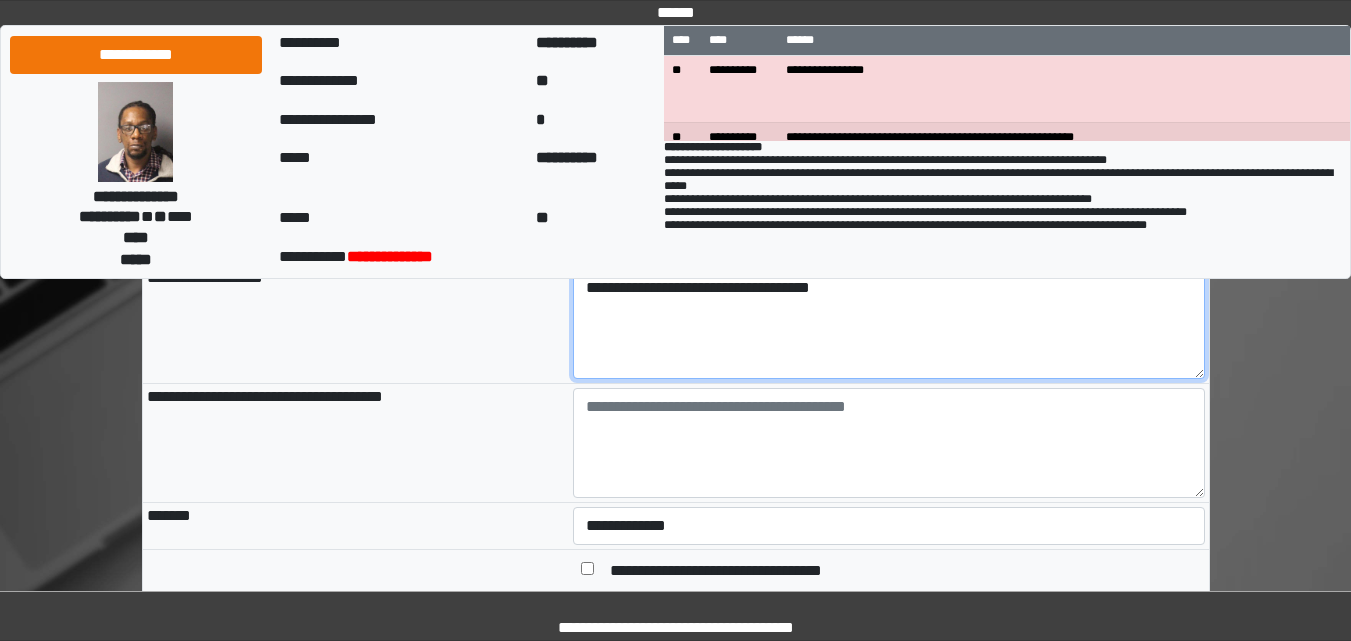 scroll, scrollTop: 940, scrollLeft: 0, axis: vertical 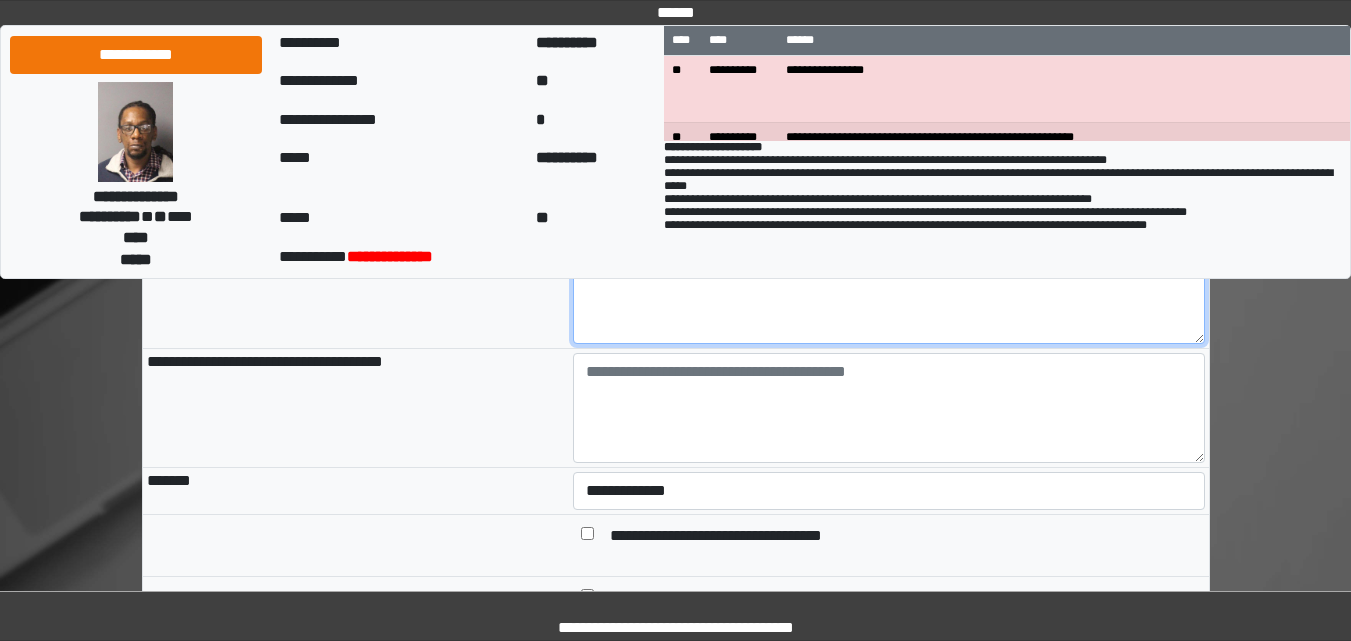 type on "**********" 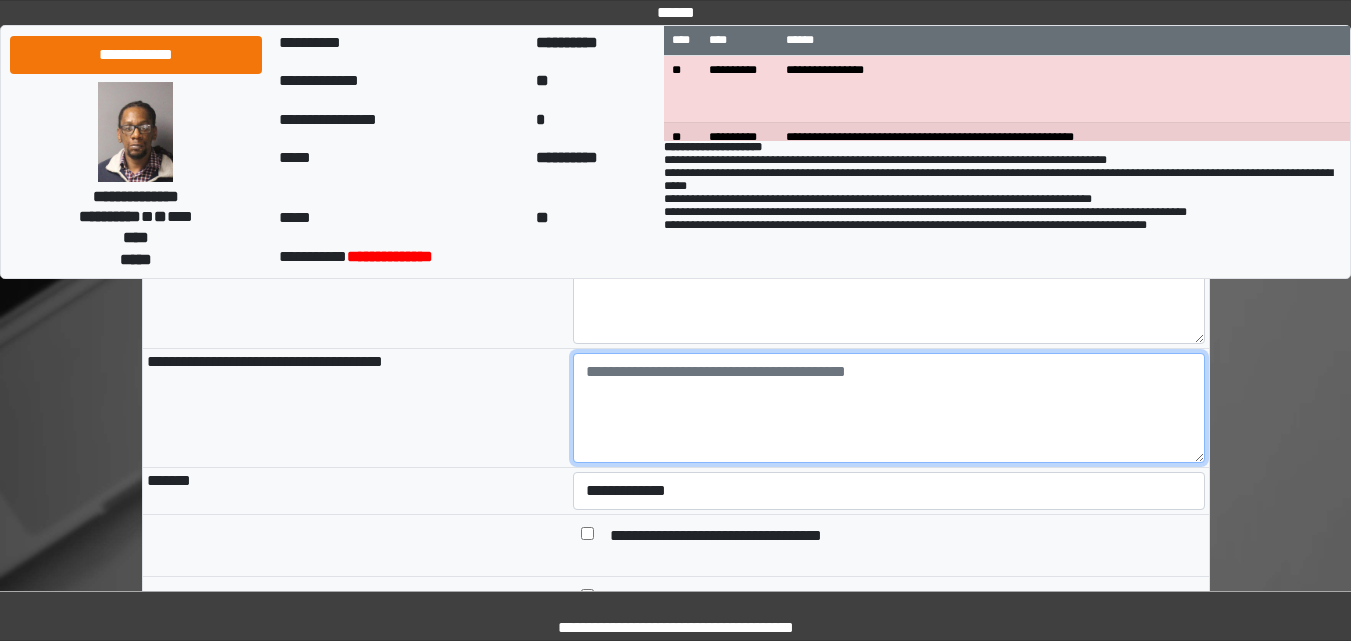 click at bounding box center (889, 408) 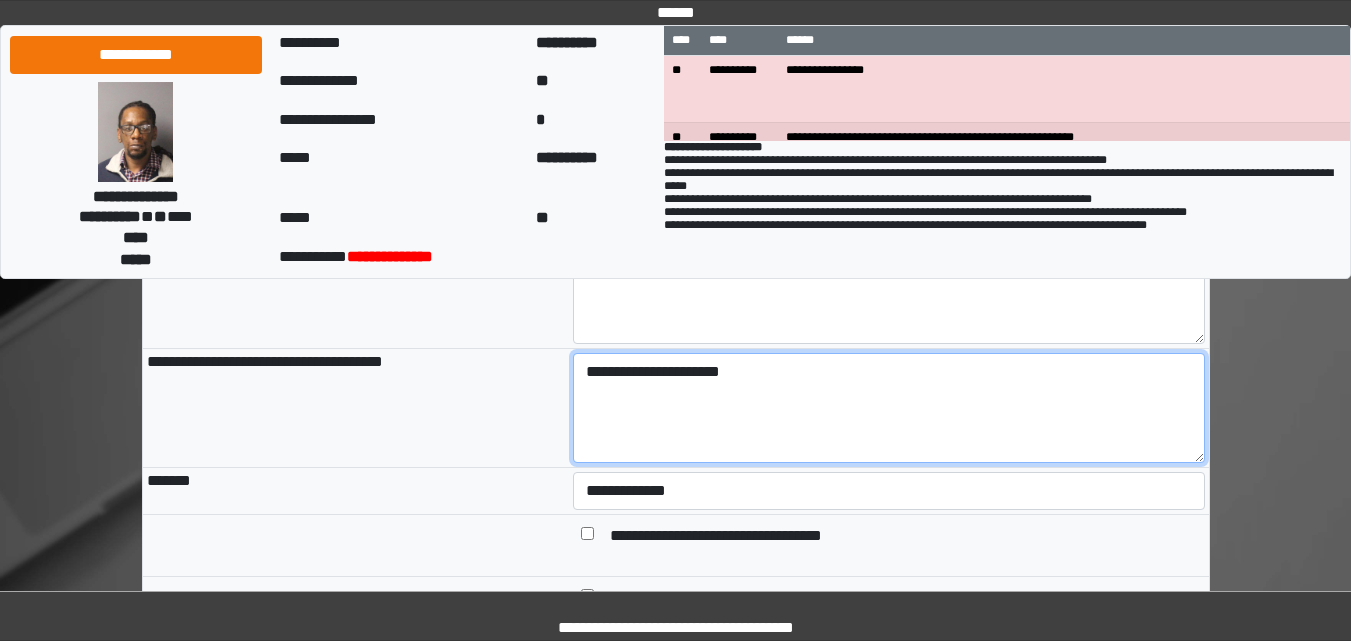 type on "**********" 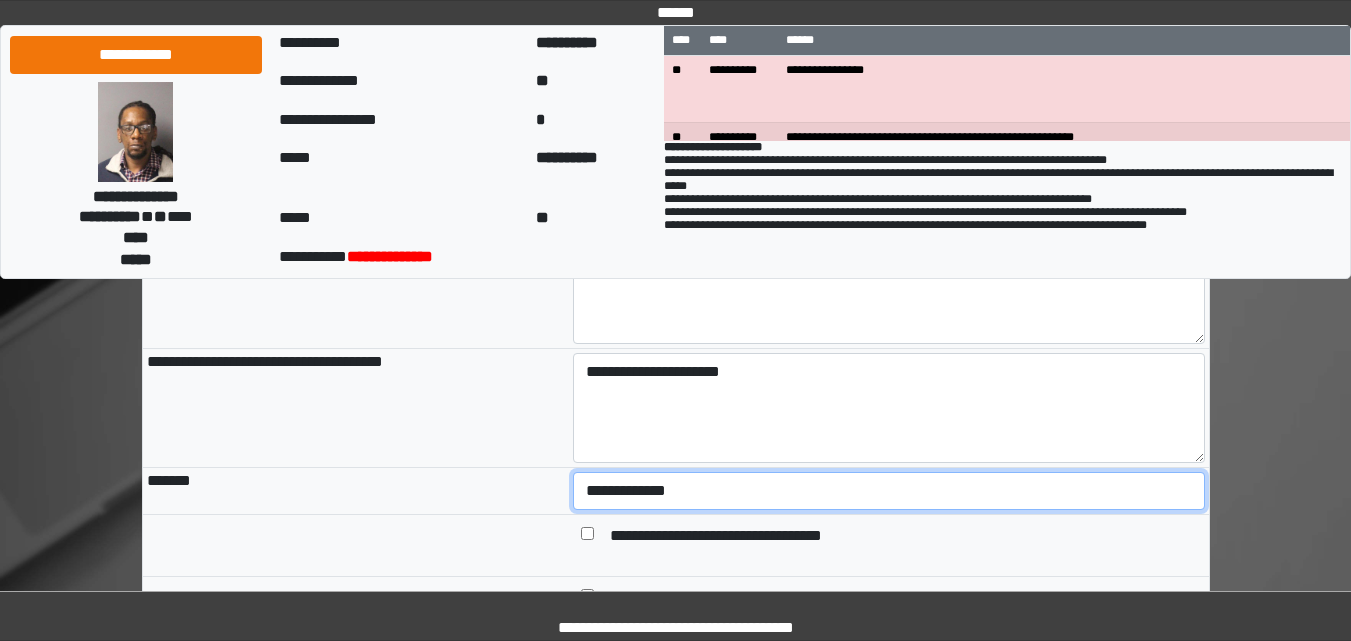 click on "**********" at bounding box center [889, 491] 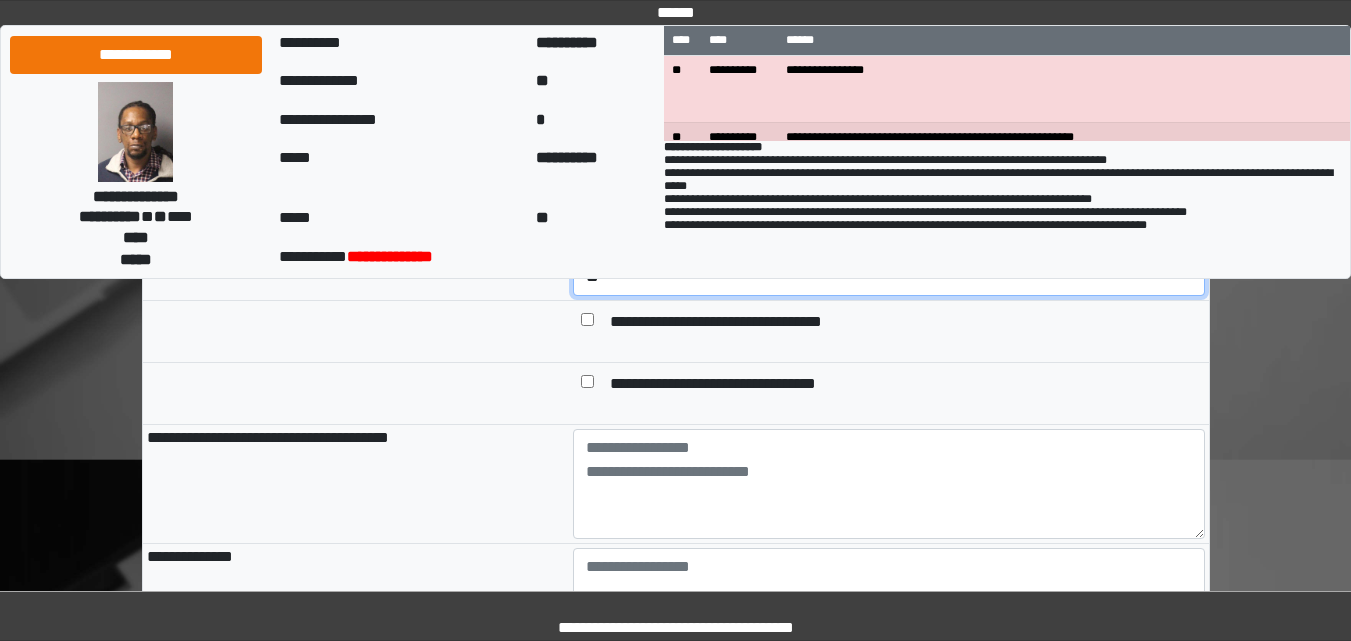 scroll, scrollTop: 1167, scrollLeft: 0, axis: vertical 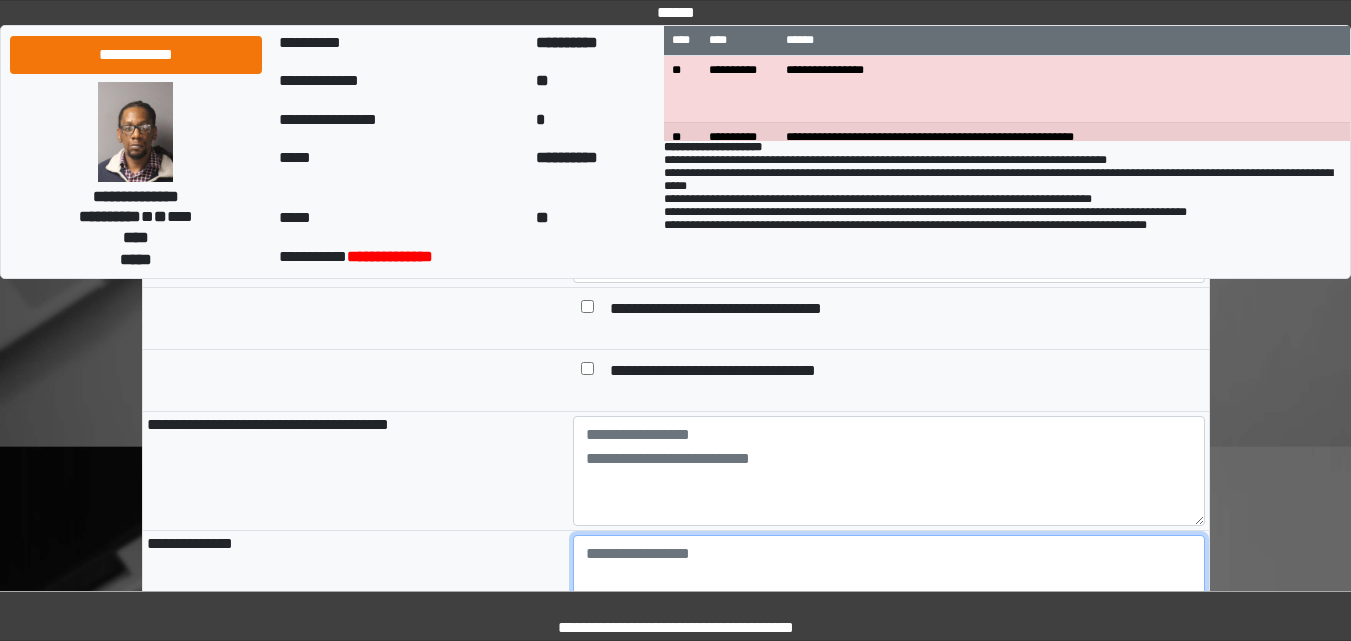 click at bounding box center [889, 590] 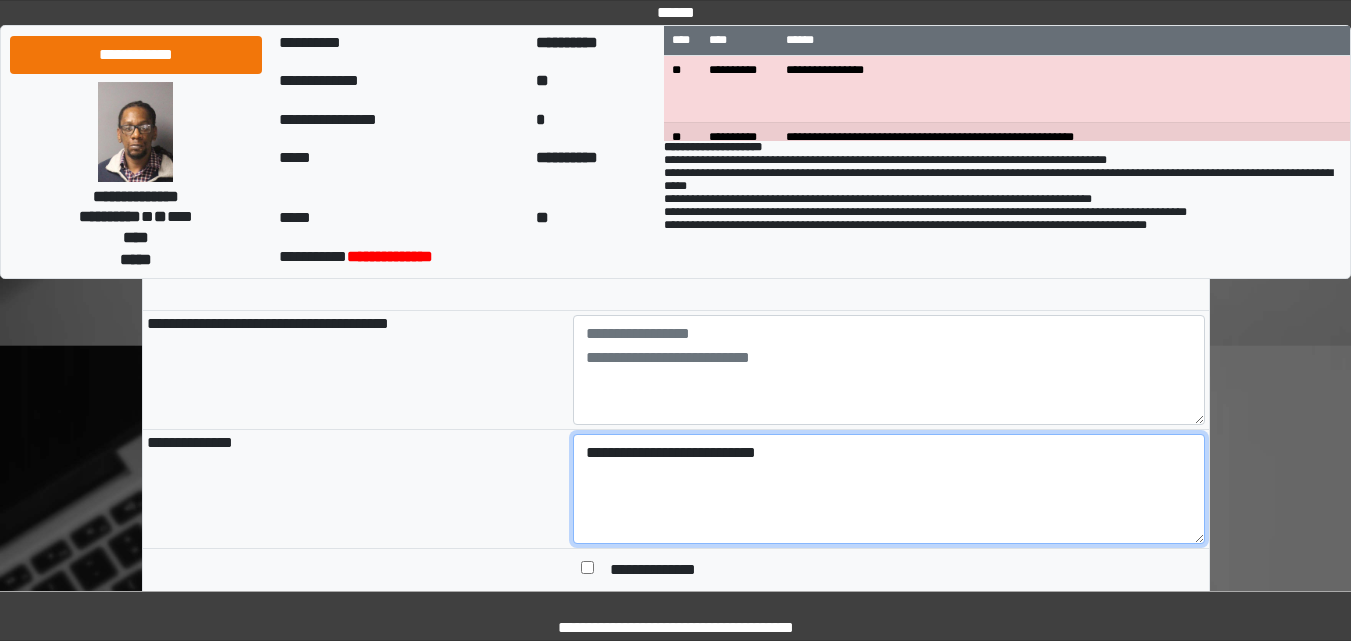 scroll, scrollTop: 1367, scrollLeft: 0, axis: vertical 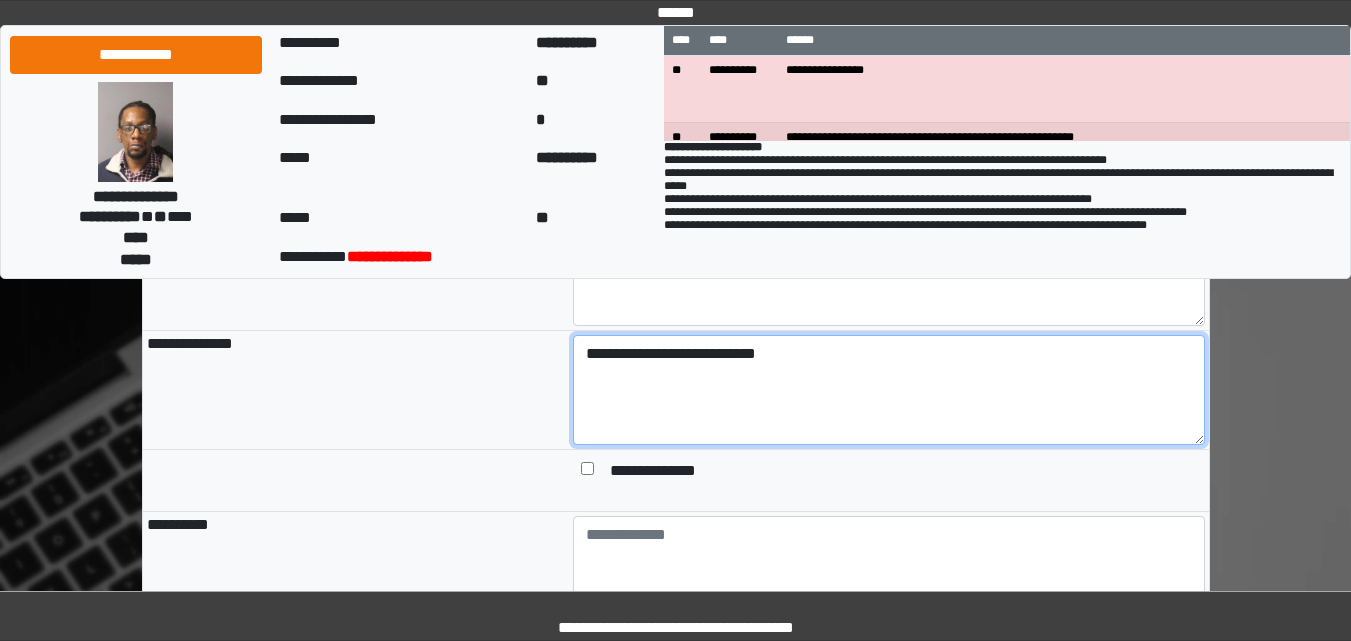 type on "**********" 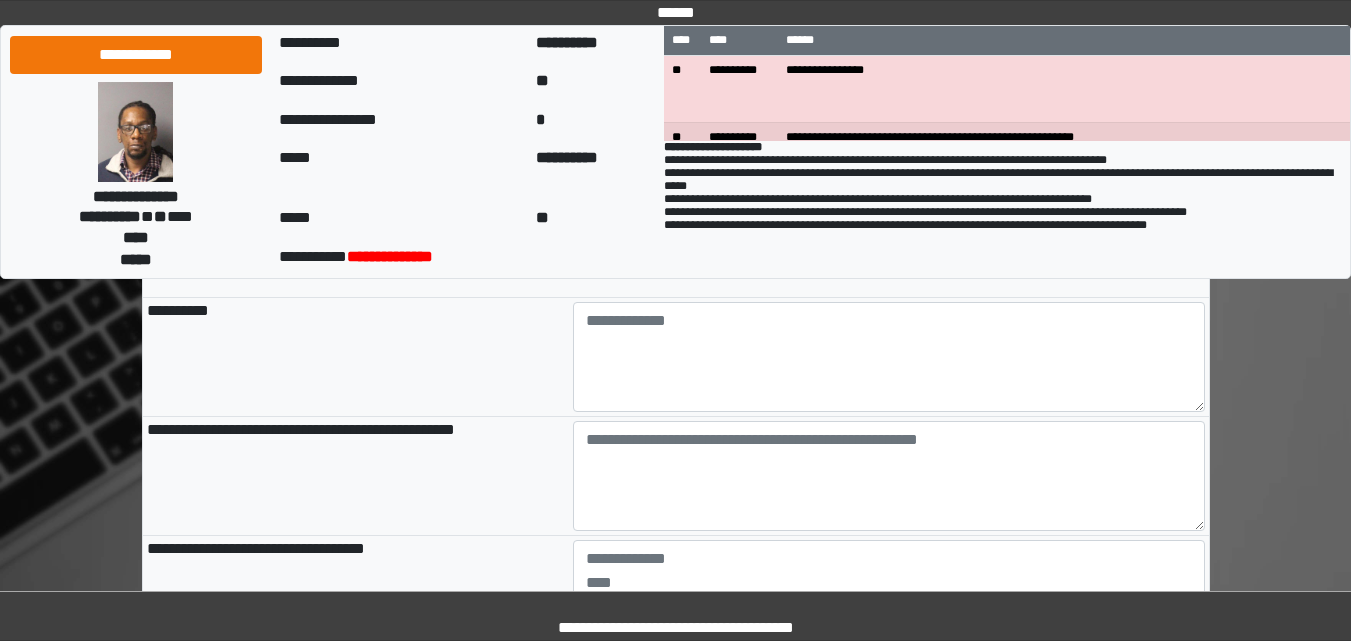 scroll, scrollTop: 1661, scrollLeft: 0, axis: vertical 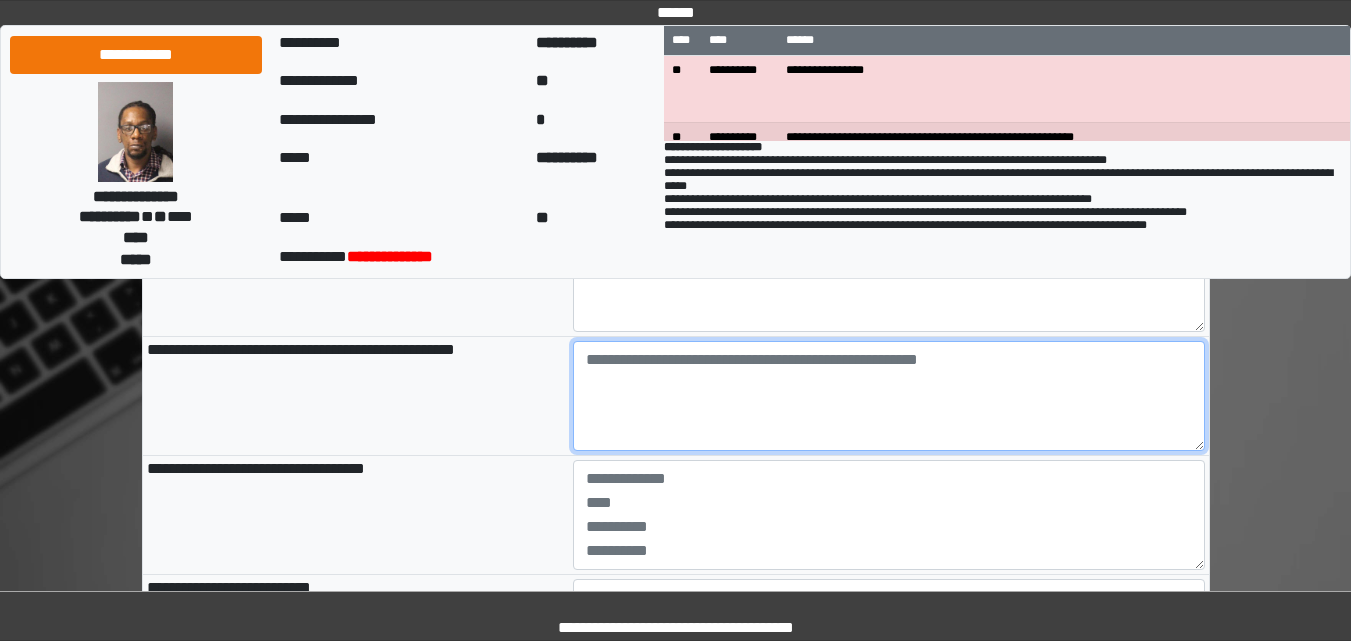 click at bounding box center [889, 396] 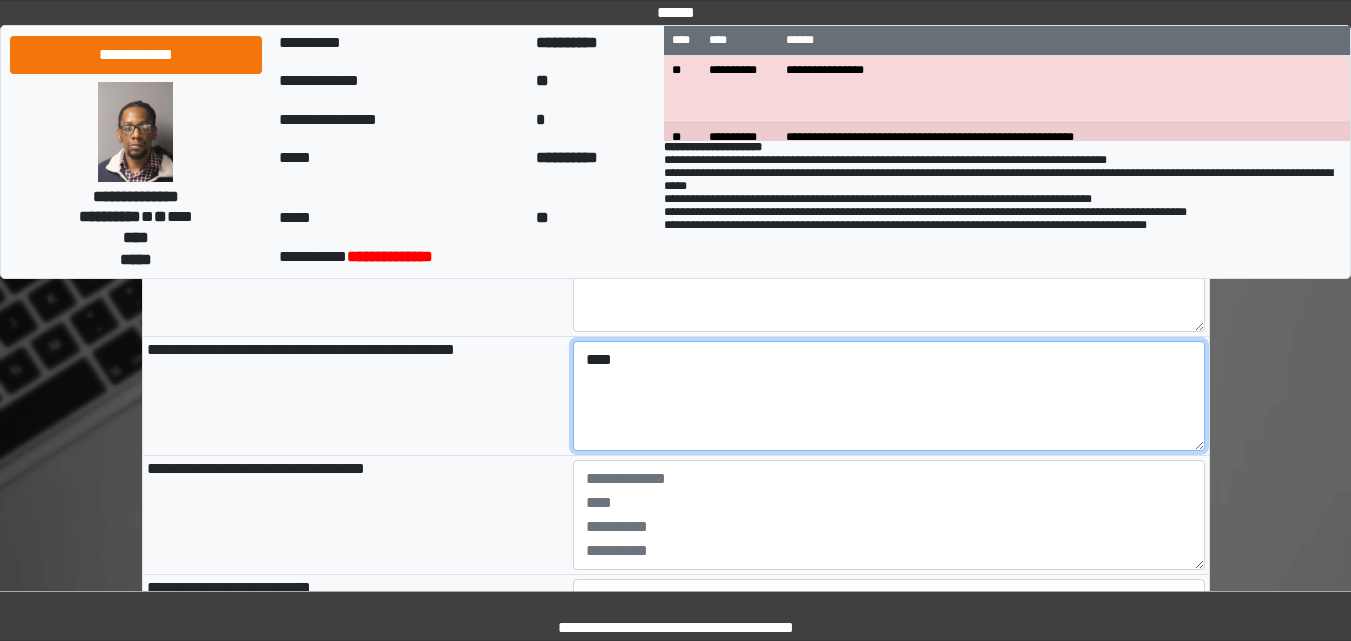 type on "****" 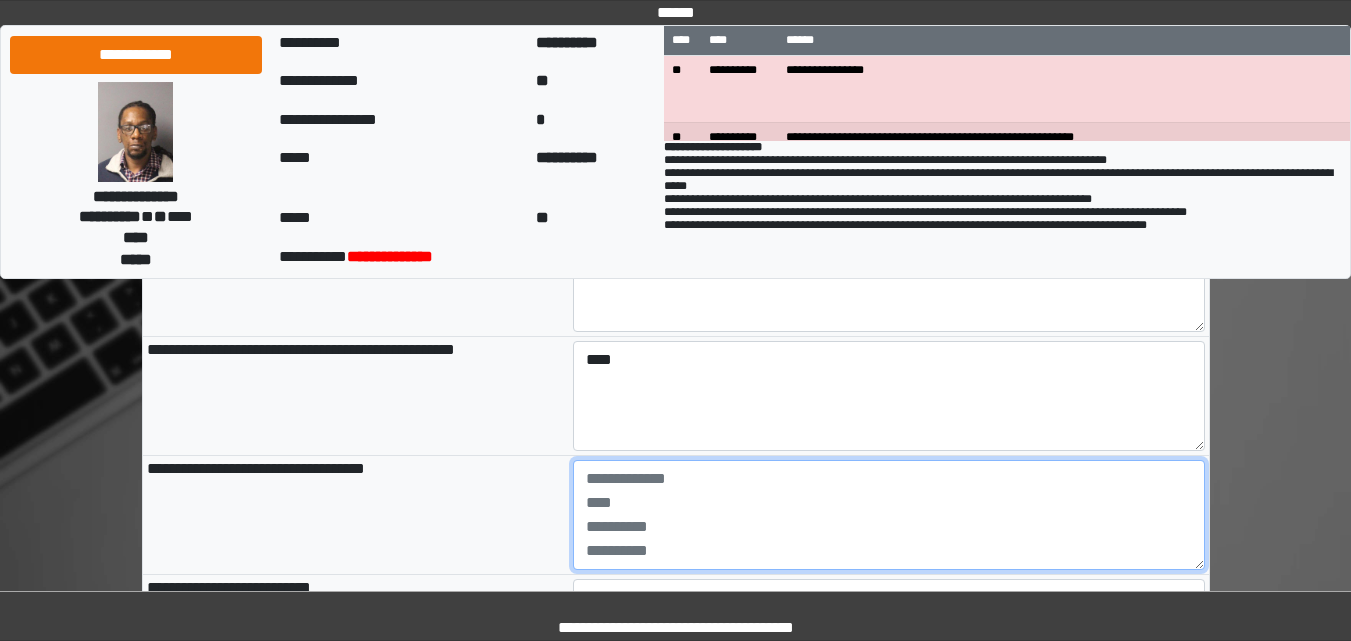 click at bounding box center [889, 515] 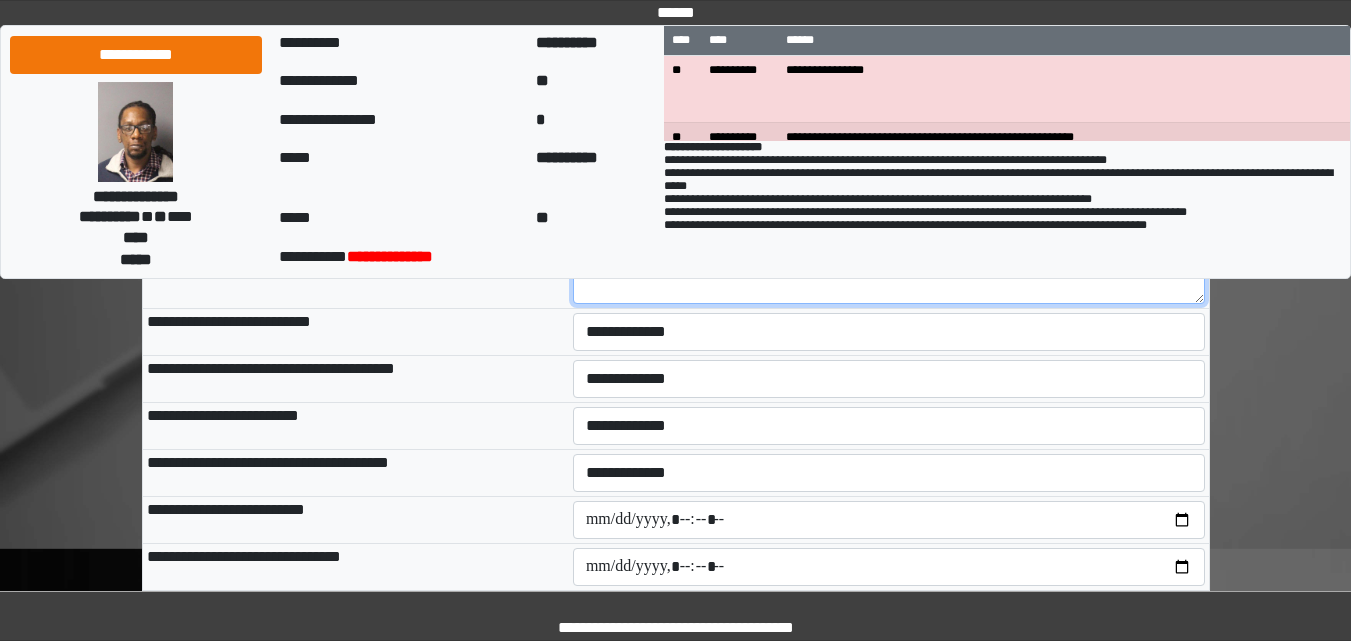 scroll, scrollTop: 1941, scrollLeft: 0, axis: vertical 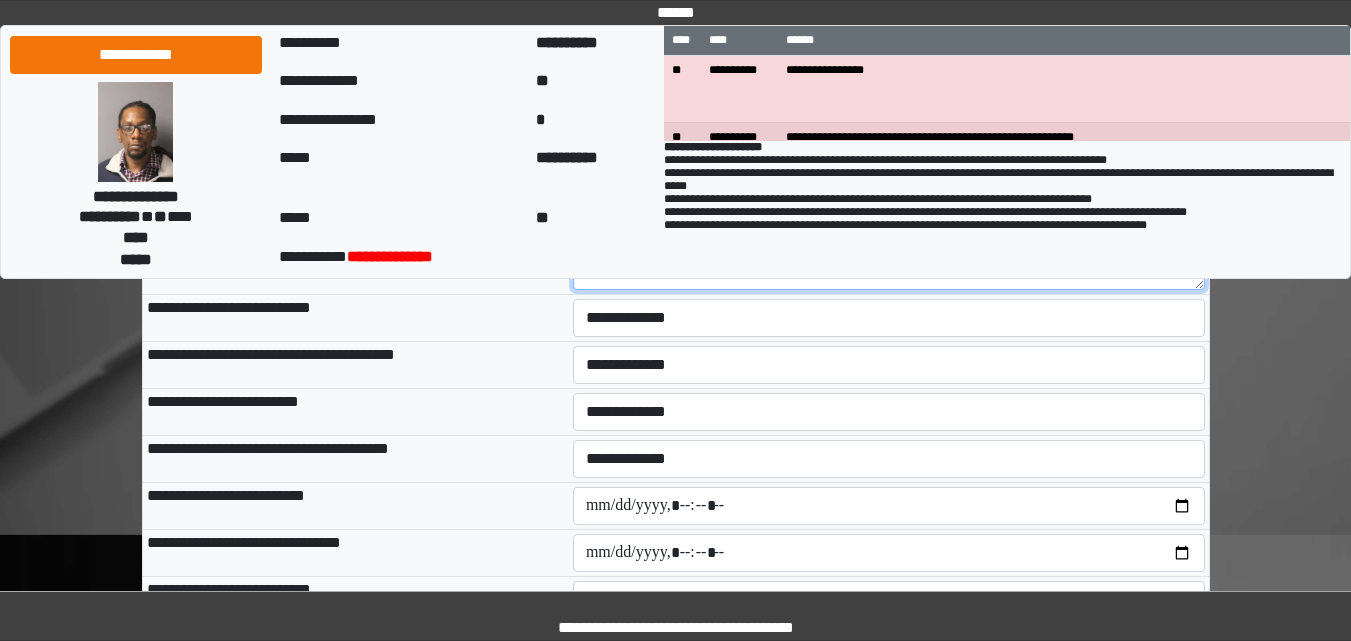 type on "****" 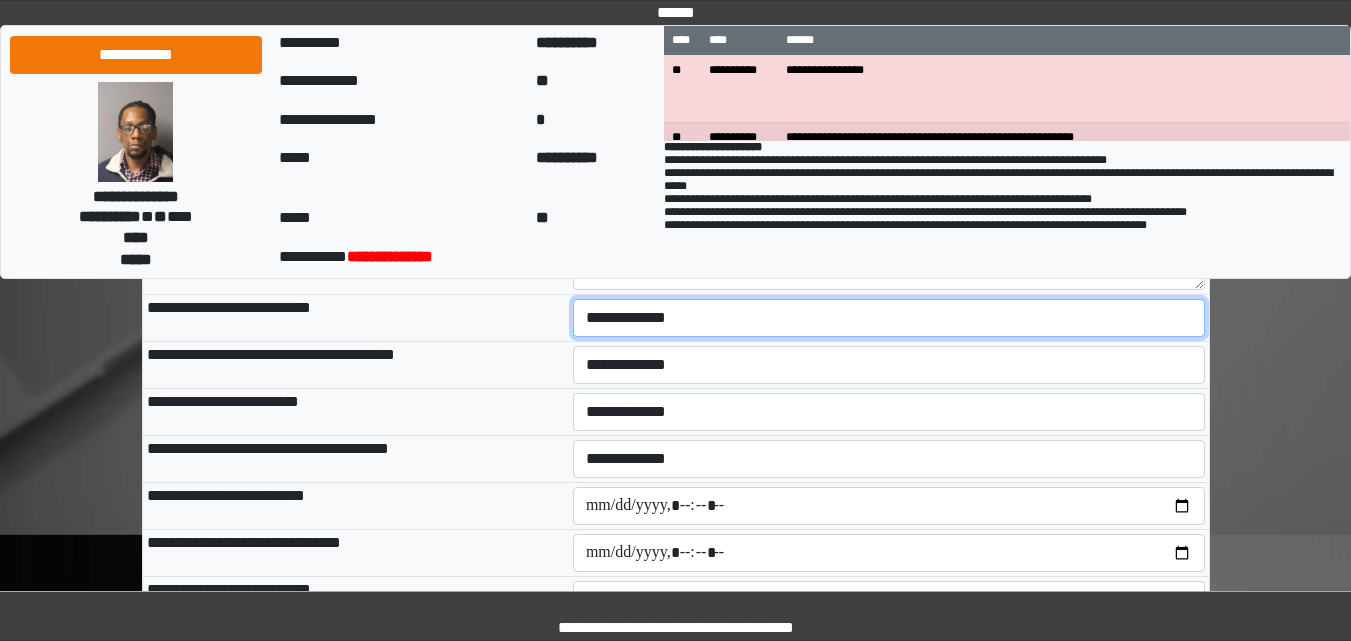 click on "**********" at bounding box center [889, 318] 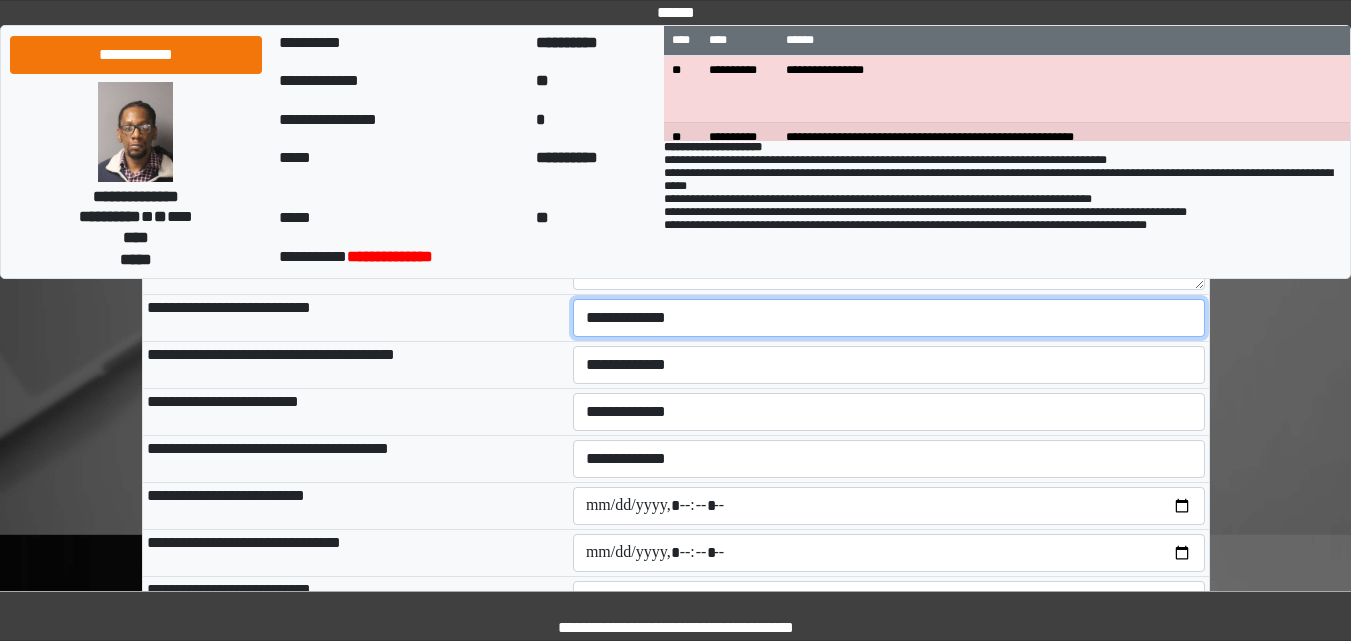 select on "*" 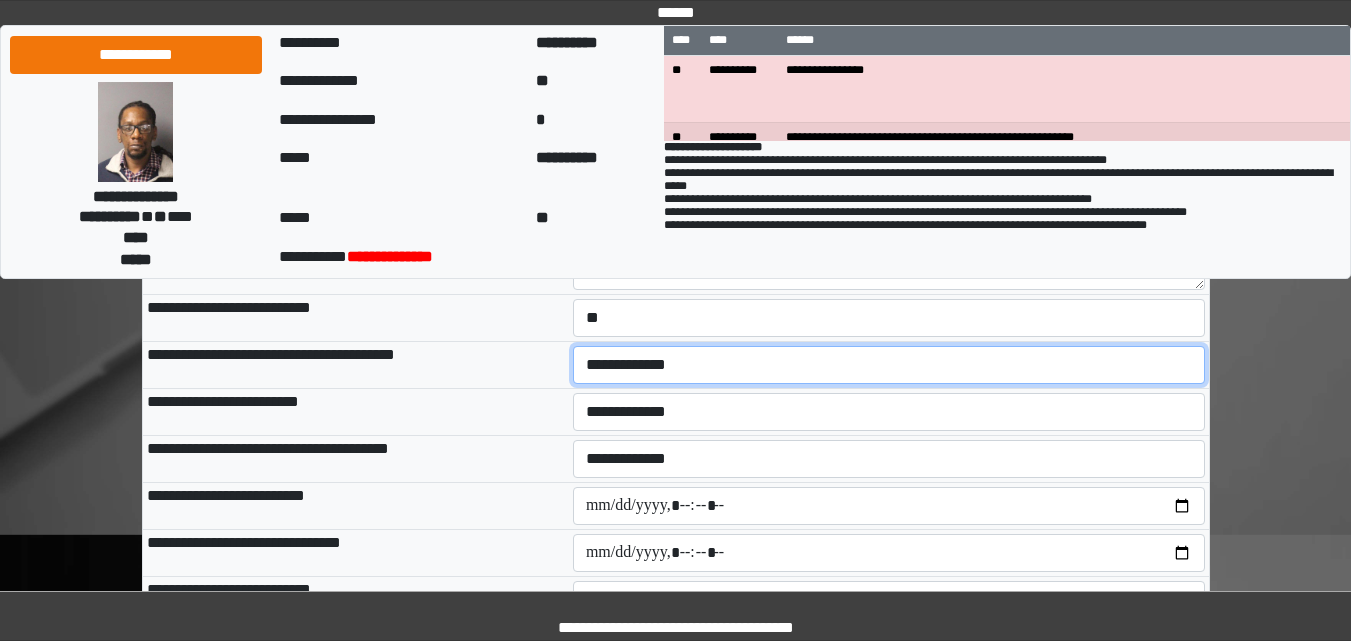 click on "**********" at bounding box center [889, 365] 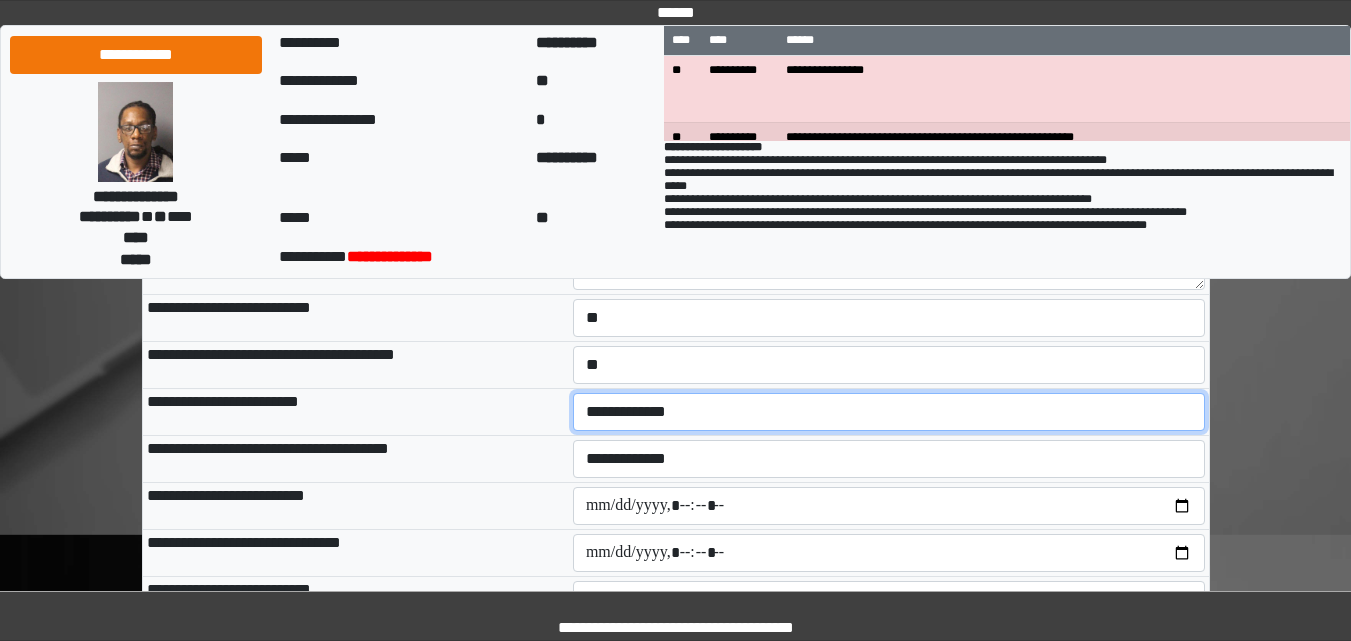 click on "**********" at bounding box center [889, 412] 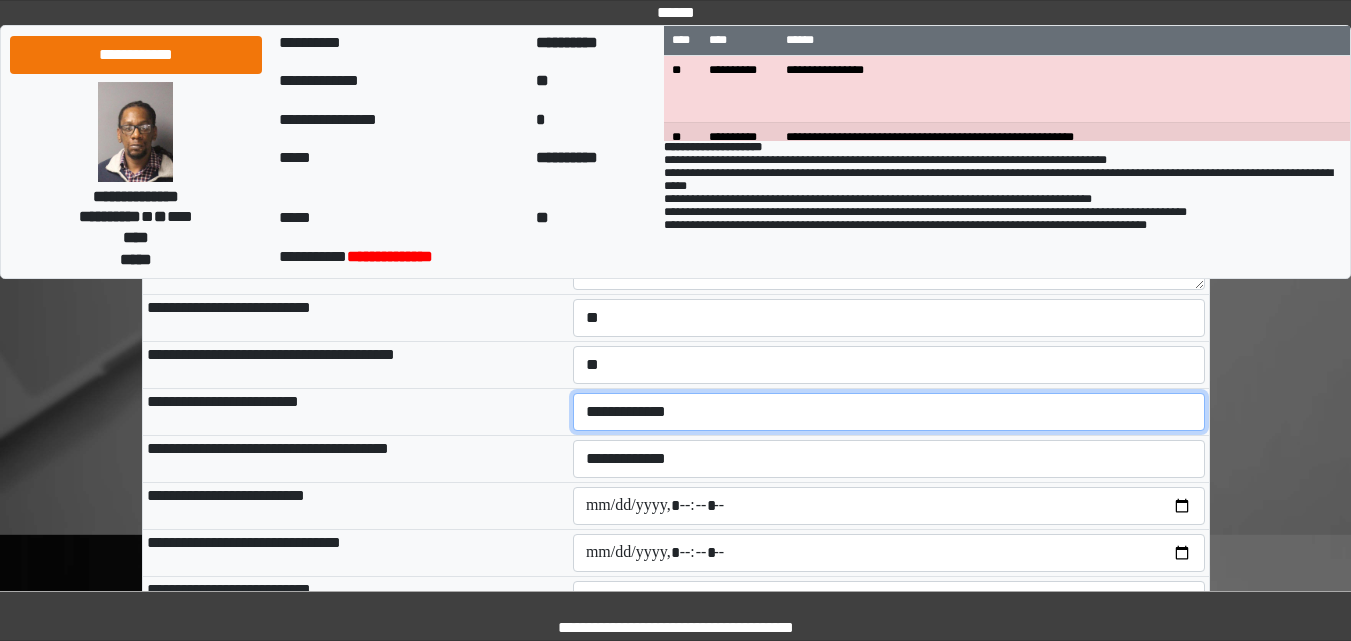 select on "*" 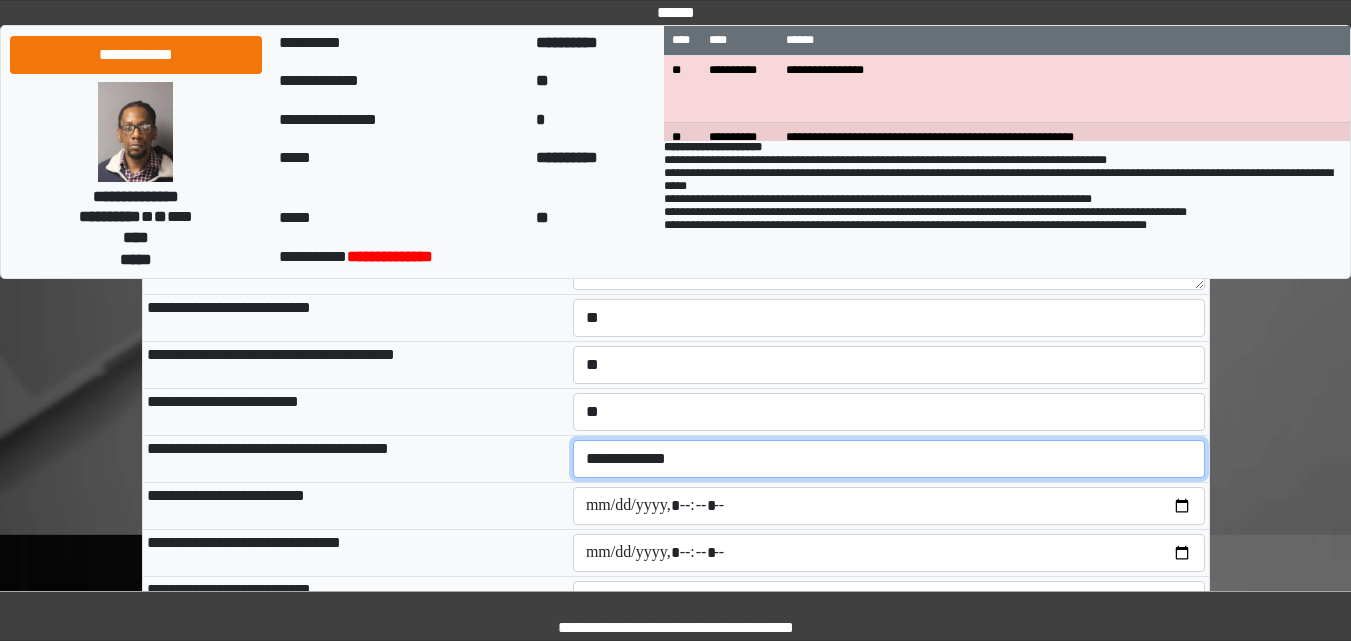 click on "**********" at bounding box center [889, 459] 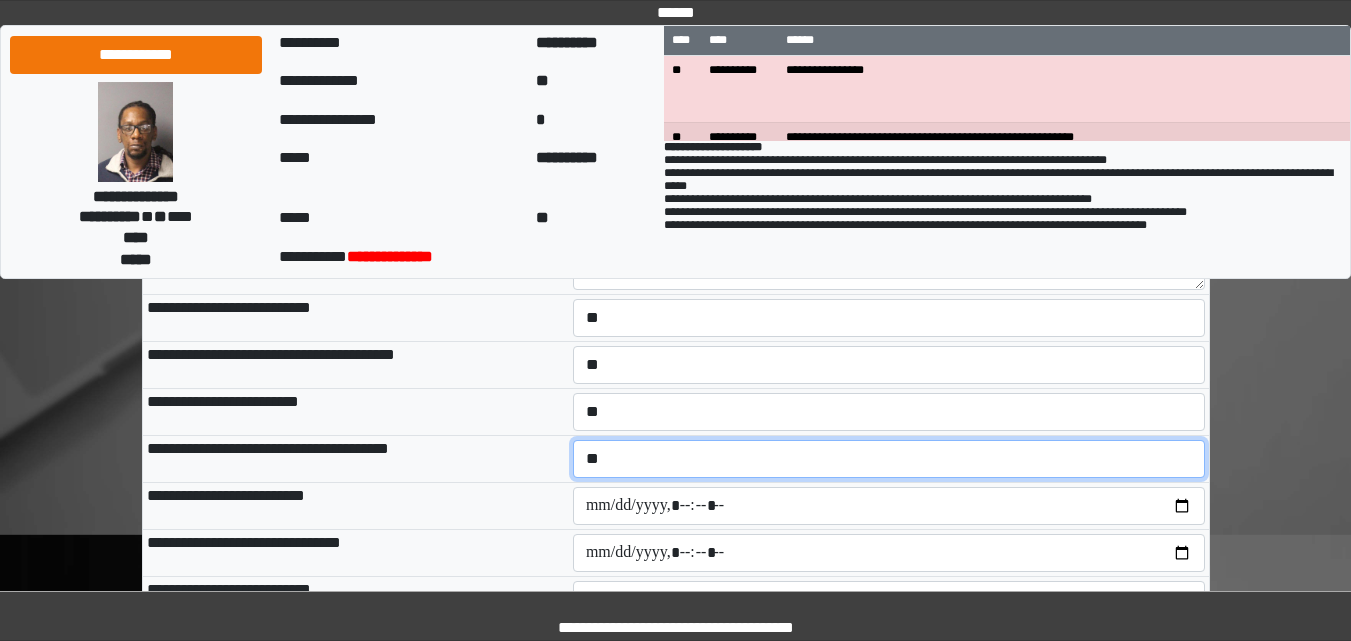 click on "**********" at bounding box center [889, 459] 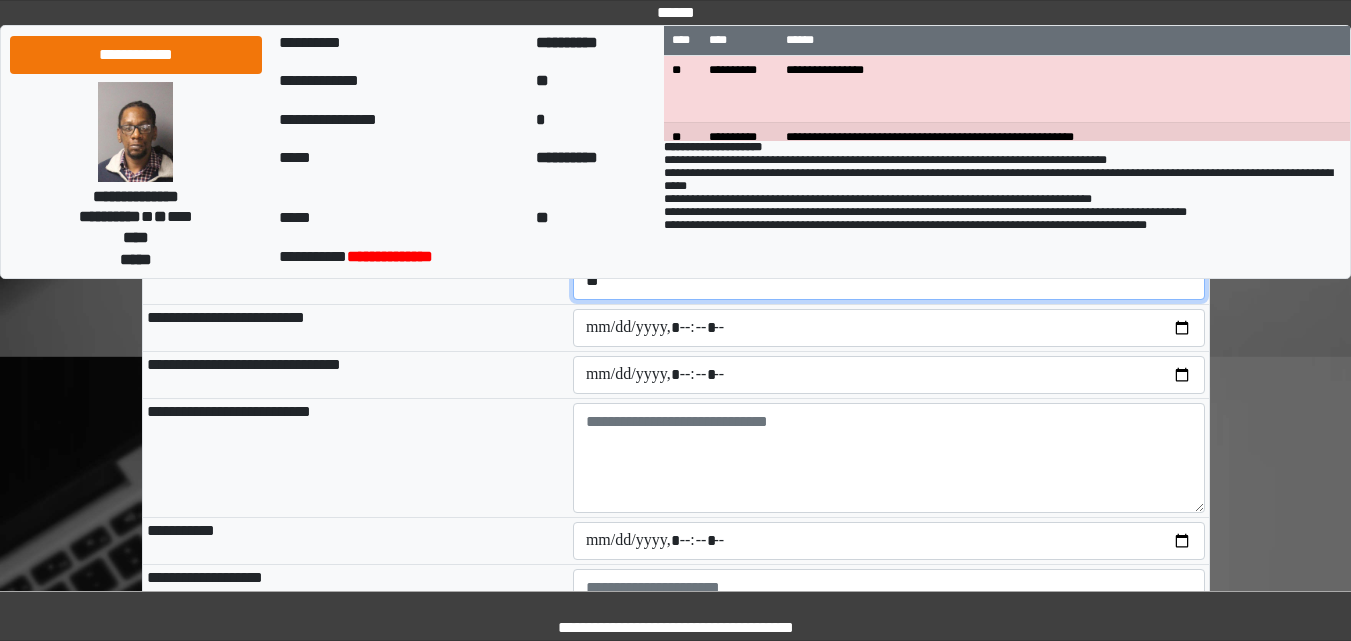 scroll, scrollTop: 2141, scrollLeft: 0, axis: vertical 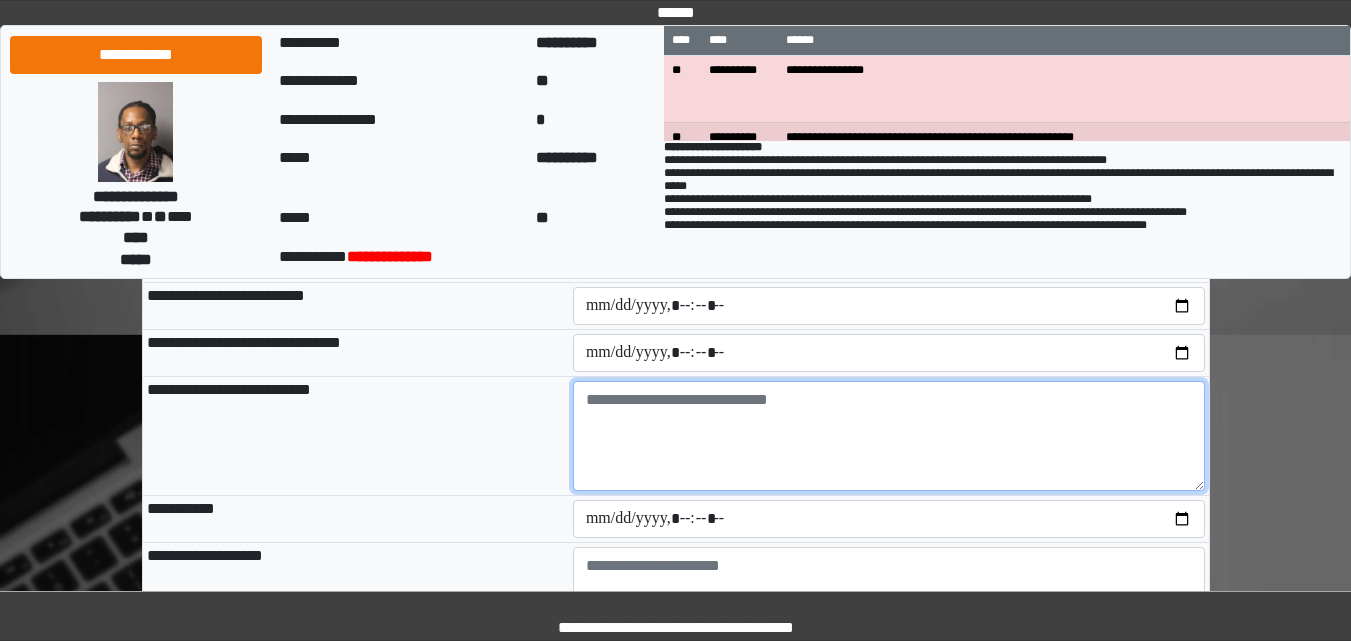 click at bounding box center [889, 436] 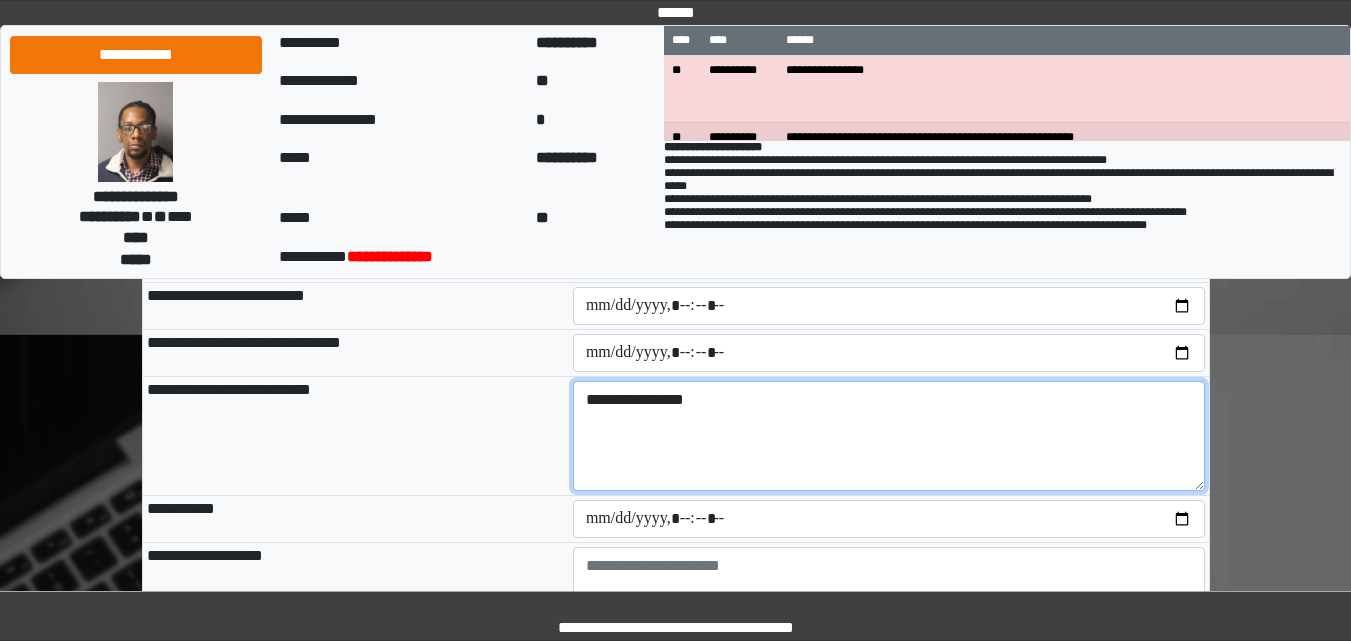 type on "**********" 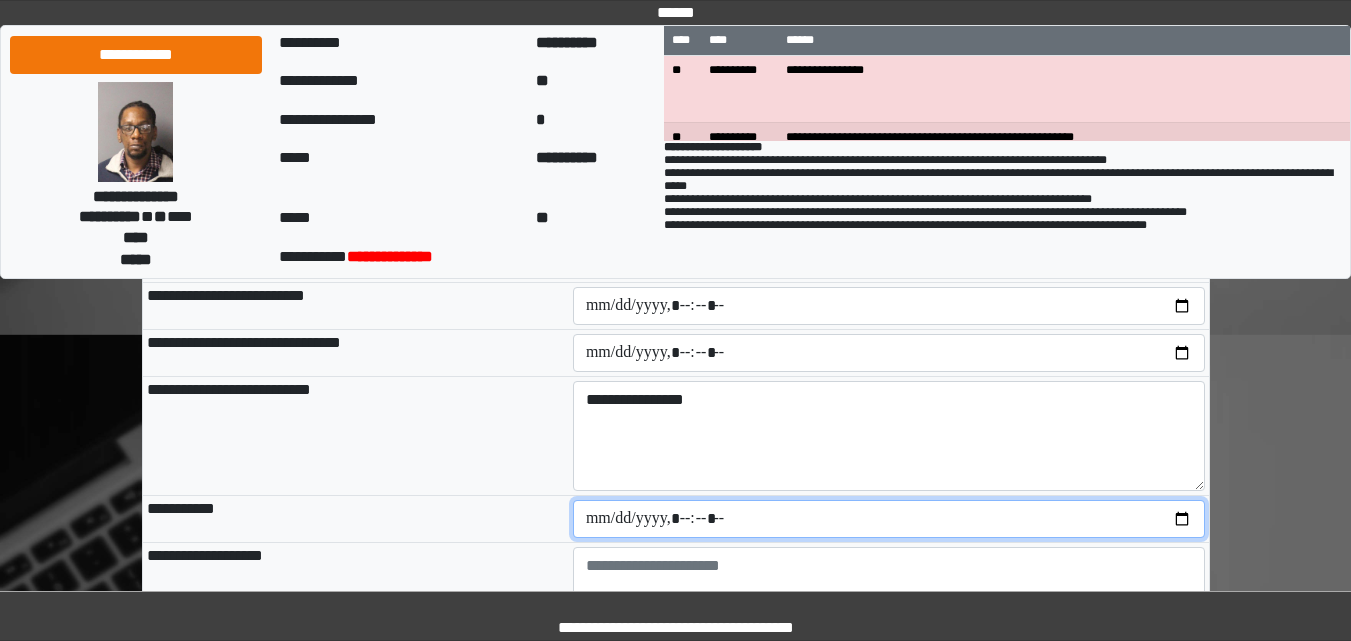 click at bounding box center (889, 519) 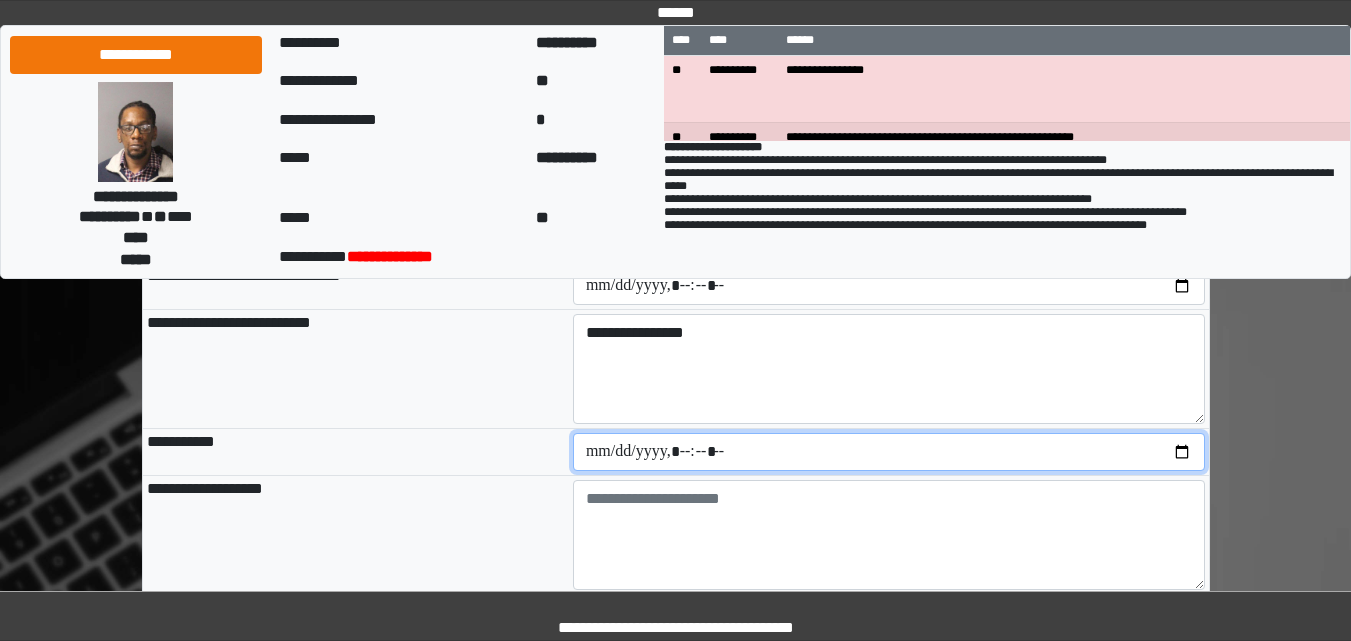 scroll, scrollTop: 2241, scrollLeft: 0, axis: vertical 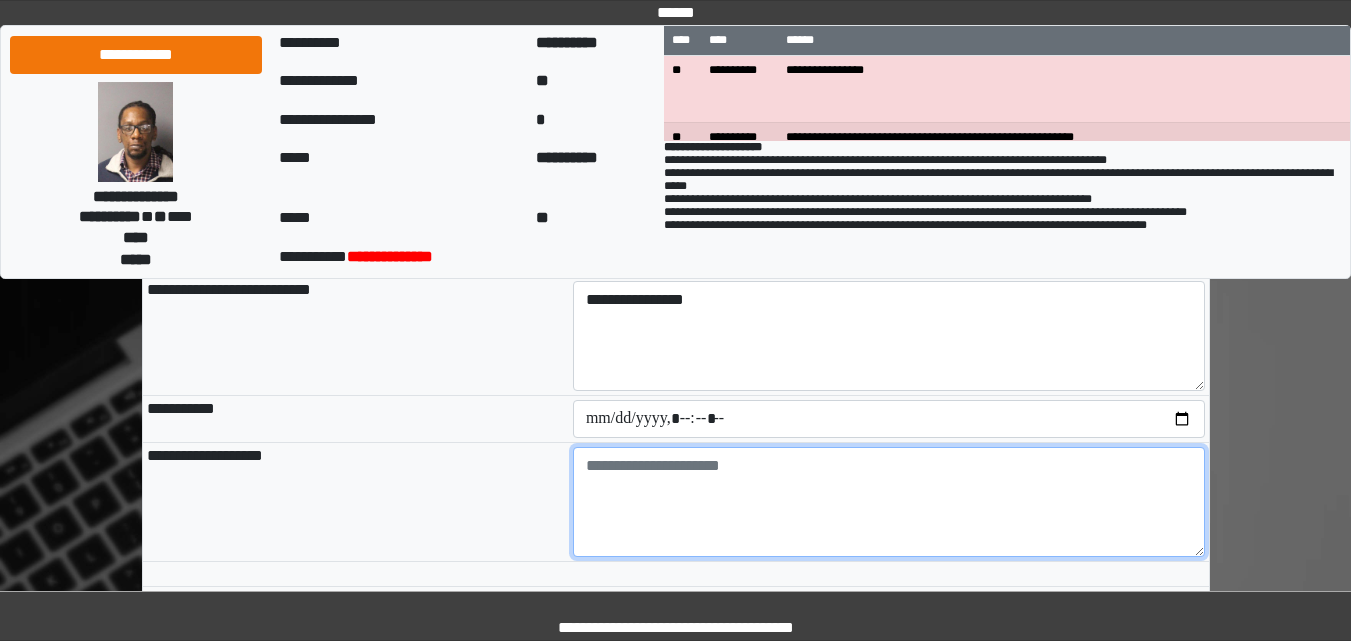 click at bounding box center [889, 502] 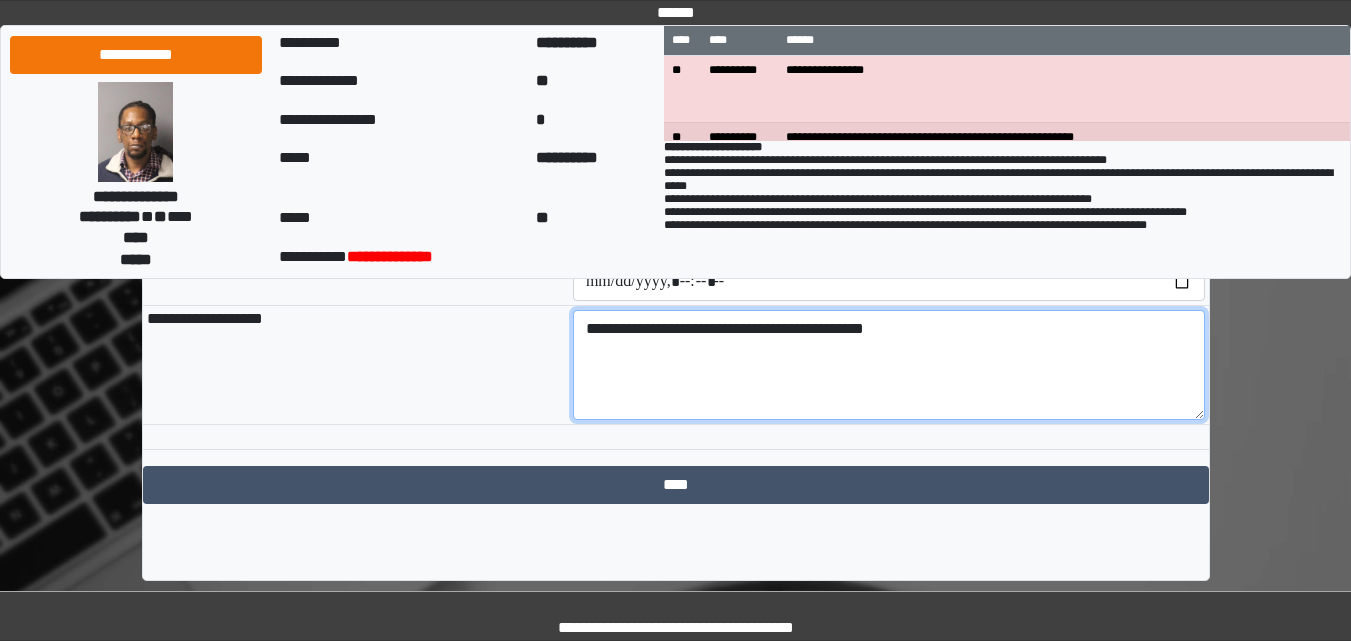 scroll, scrollTop: 2382, scrollLeft: 0, axis: vertical 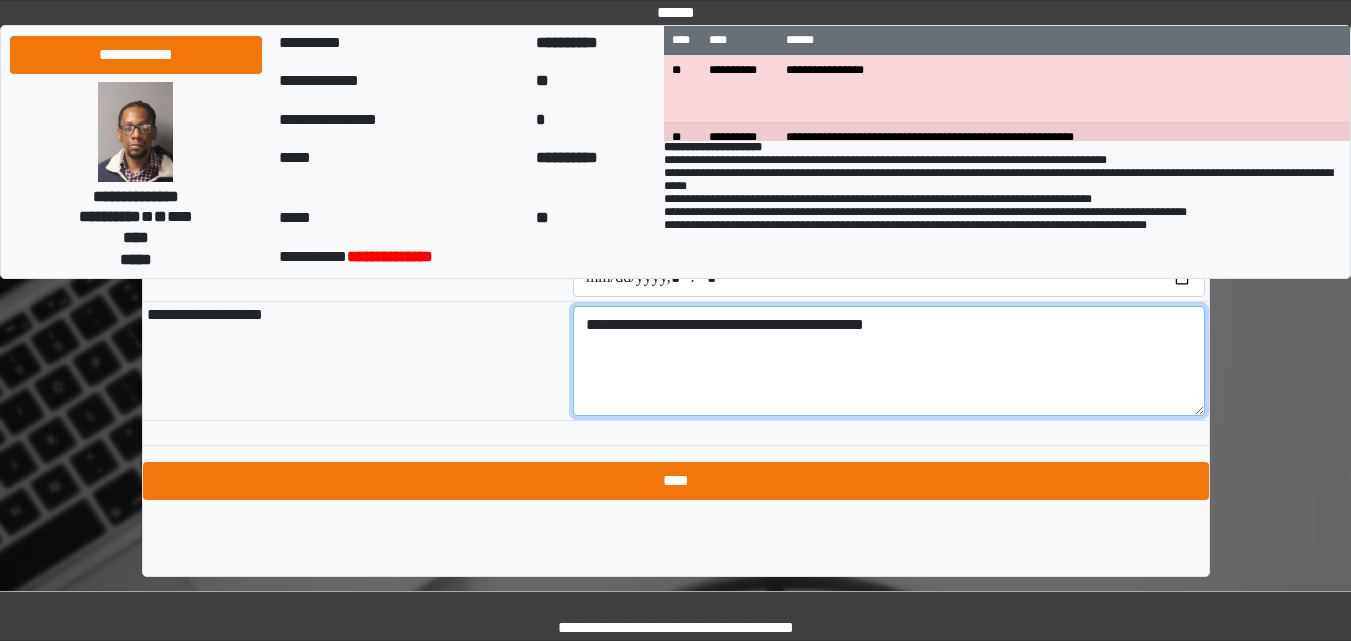 type on "**********" 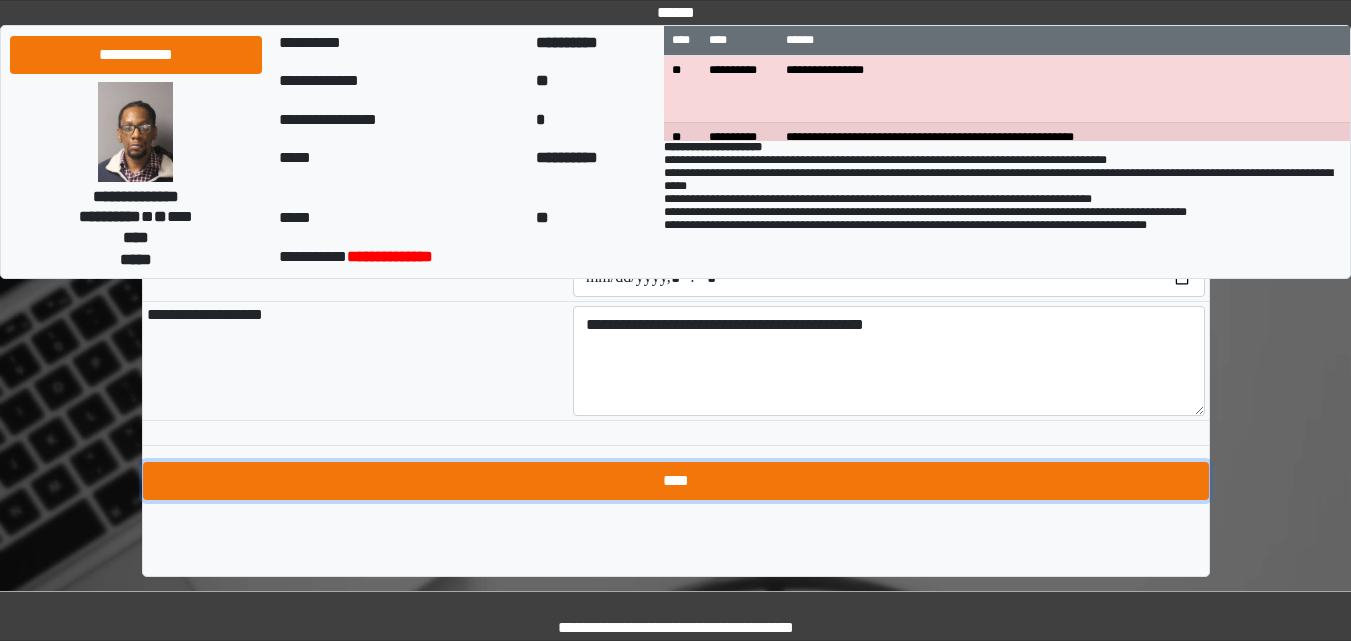 click on "****" at bounding box center [676, 481] 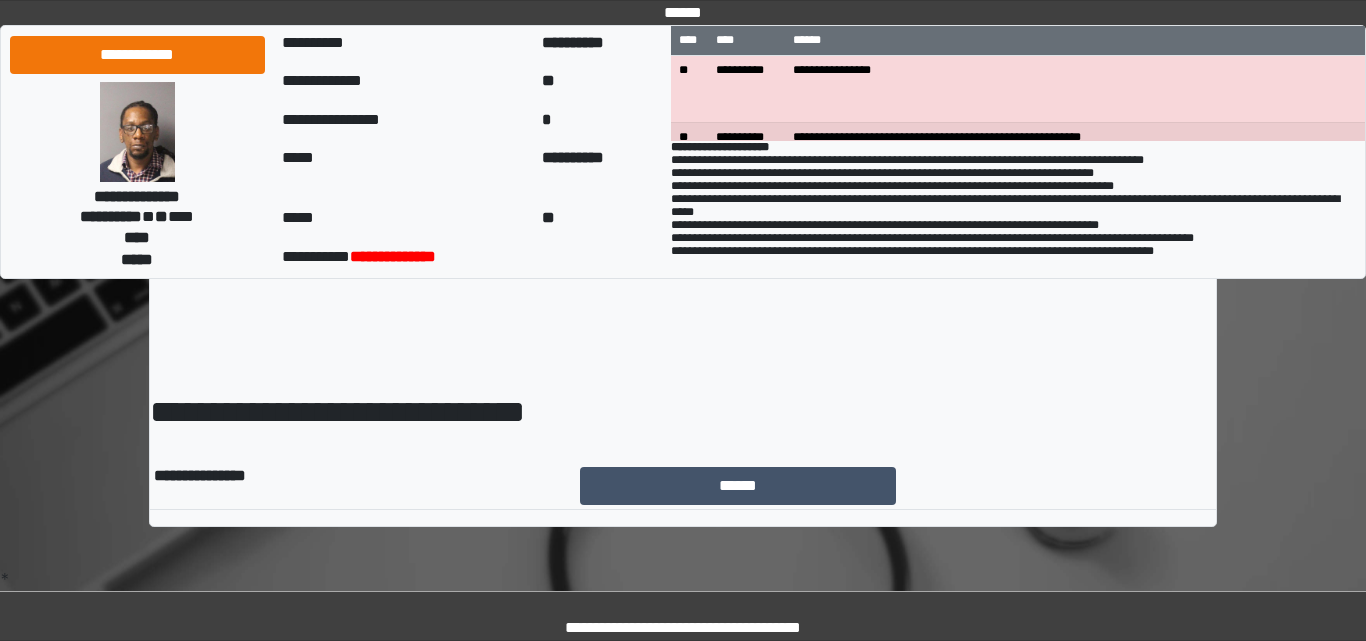 scroll, scrollTop: 0, scrollLeft: 0, axis: both 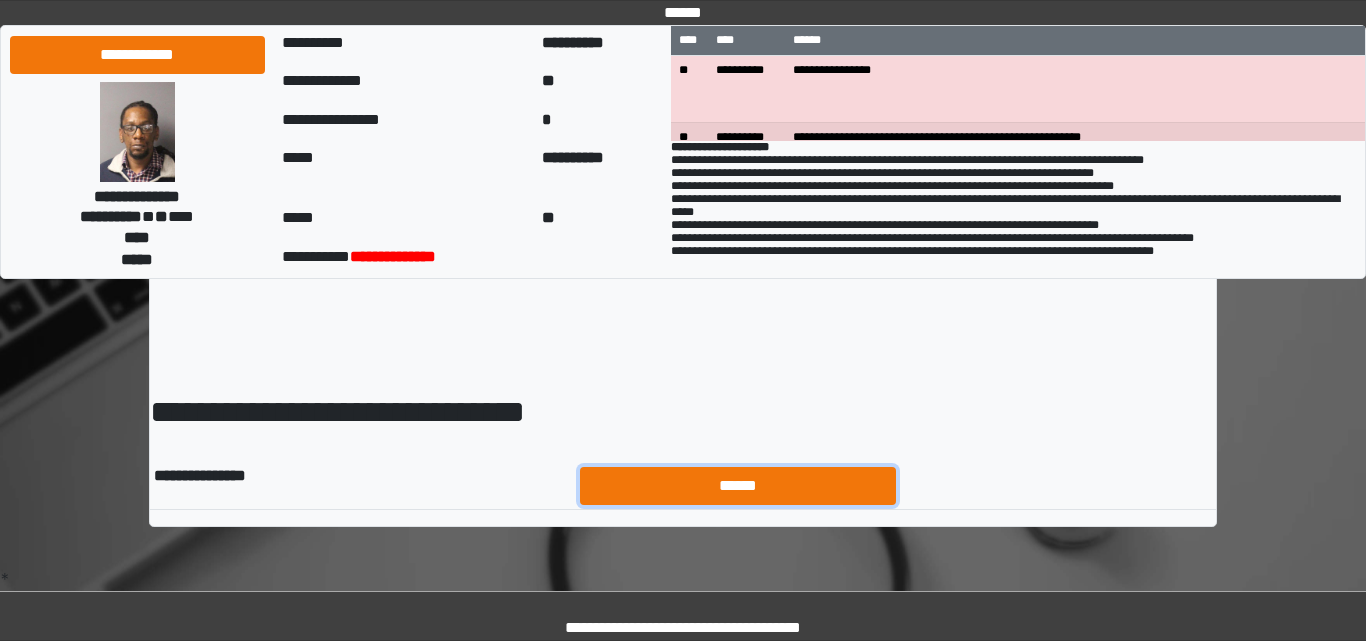 click on "******" at bounding box center [738, 486] 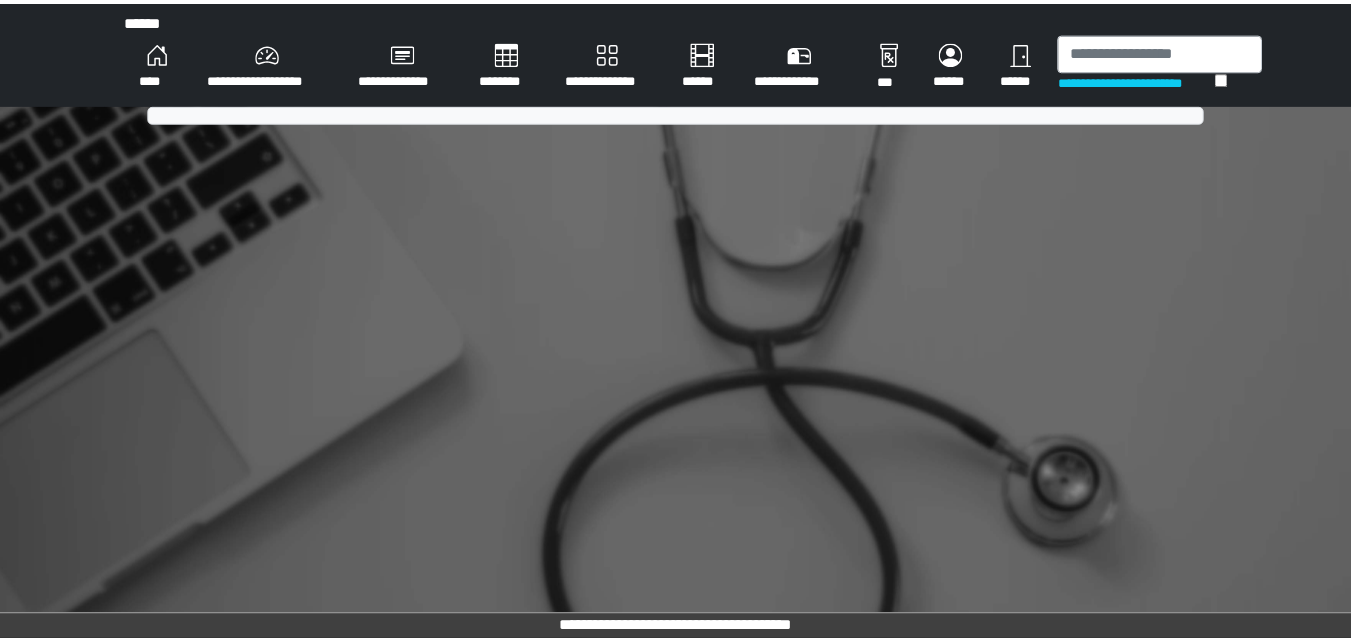 scroll, scrollTop: 0, scrollLeft: 0, axis: both 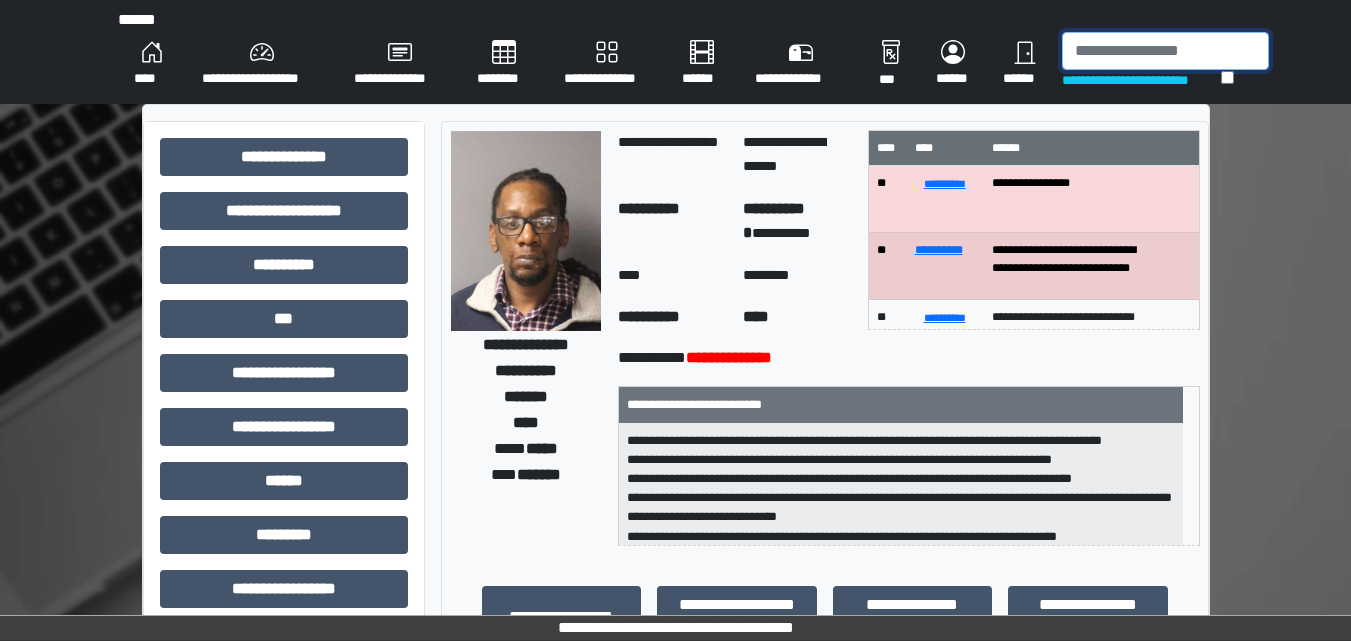click at bounding box center [1165, 51] 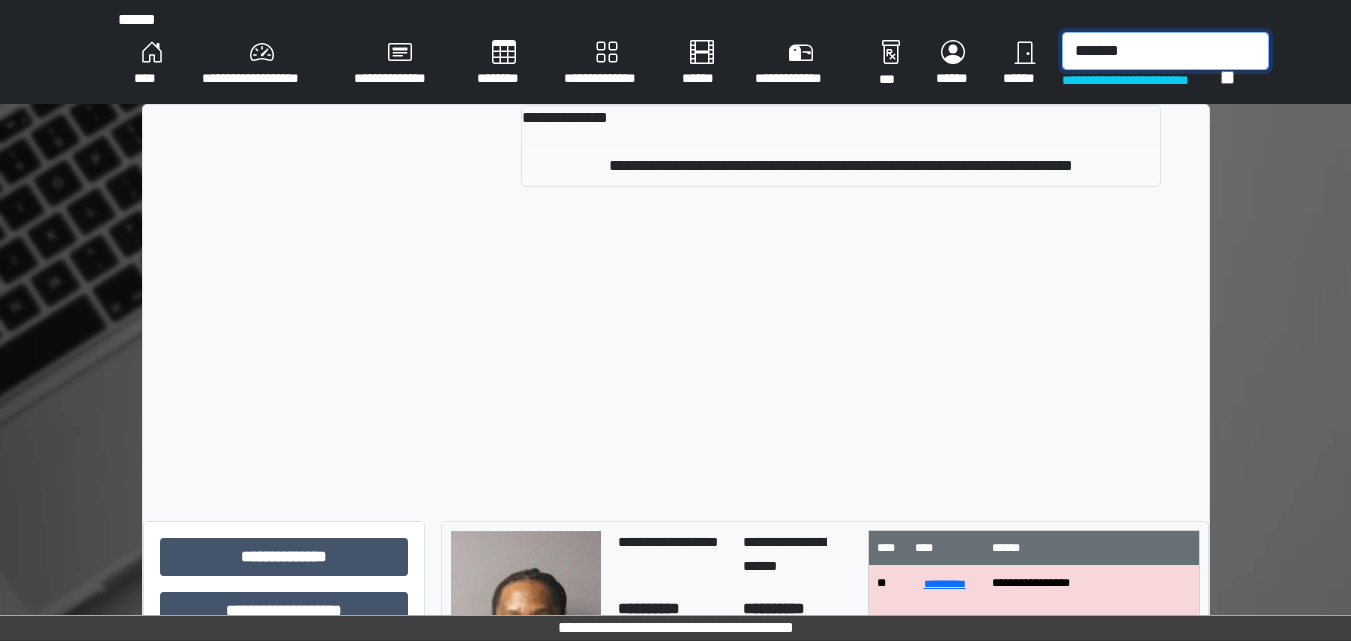 type on "*******" 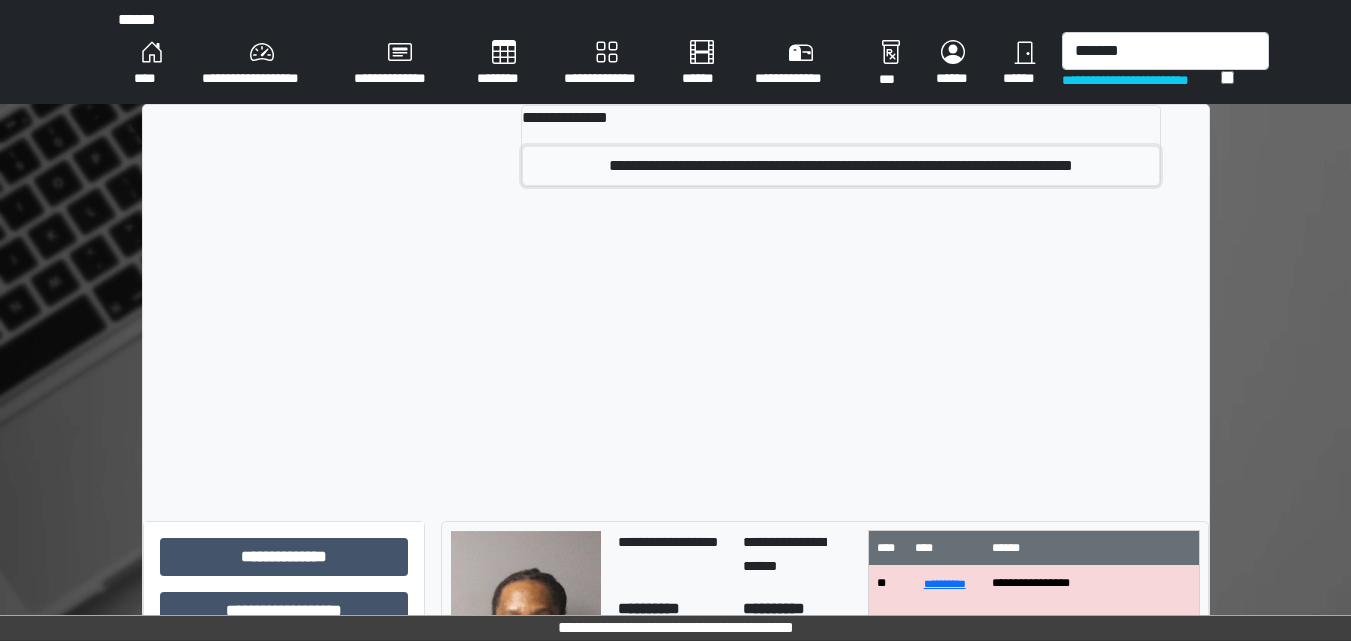 click on "**********" at bounding box center [840, 166] 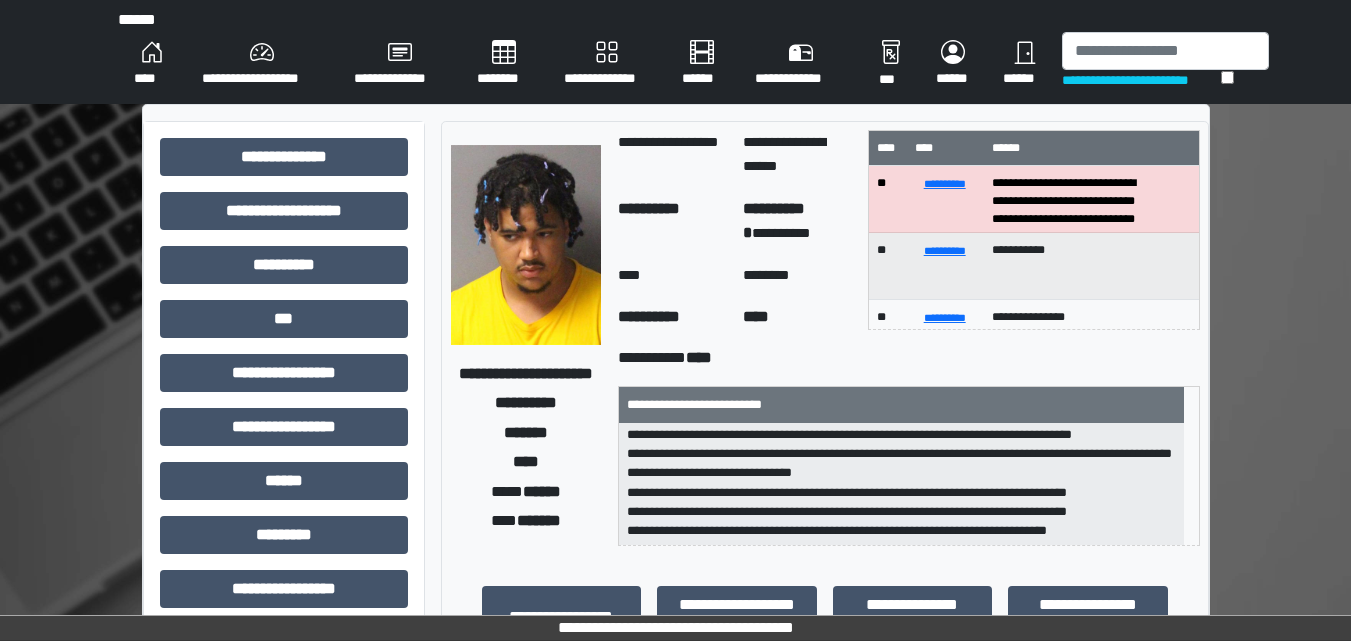 scroll, scrollTop: 0, scrollLeft: 0, axis: both 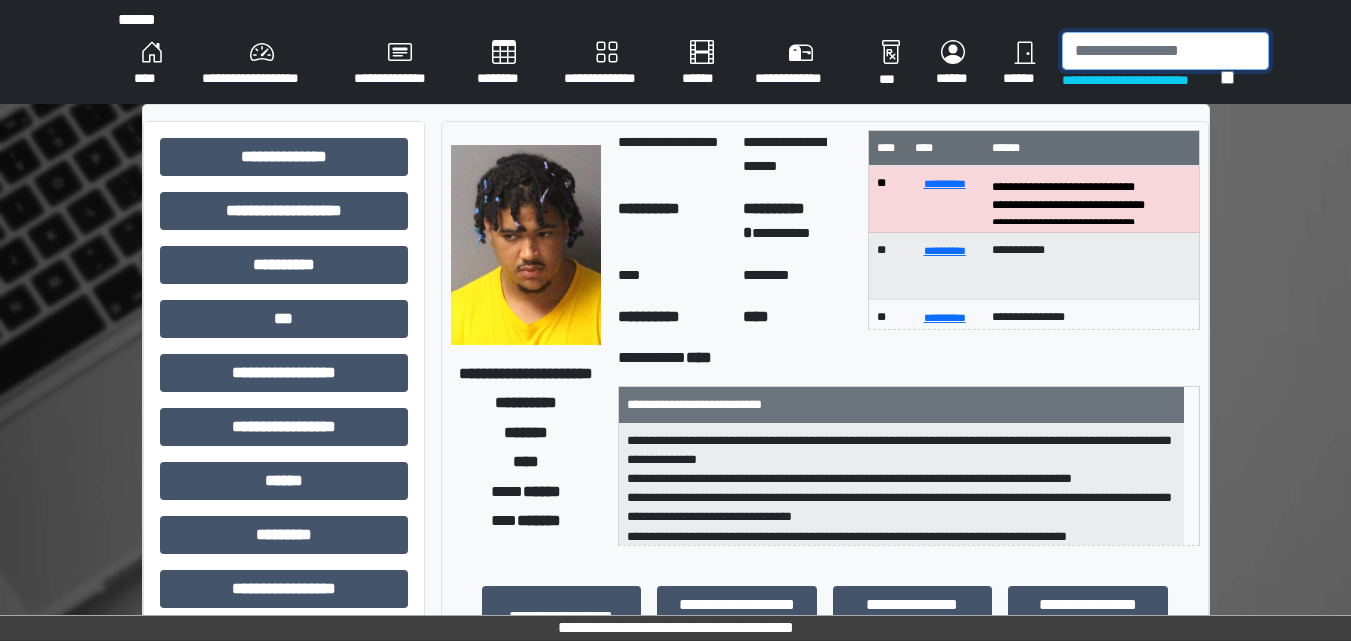 click at bounding box center [1165, 51] 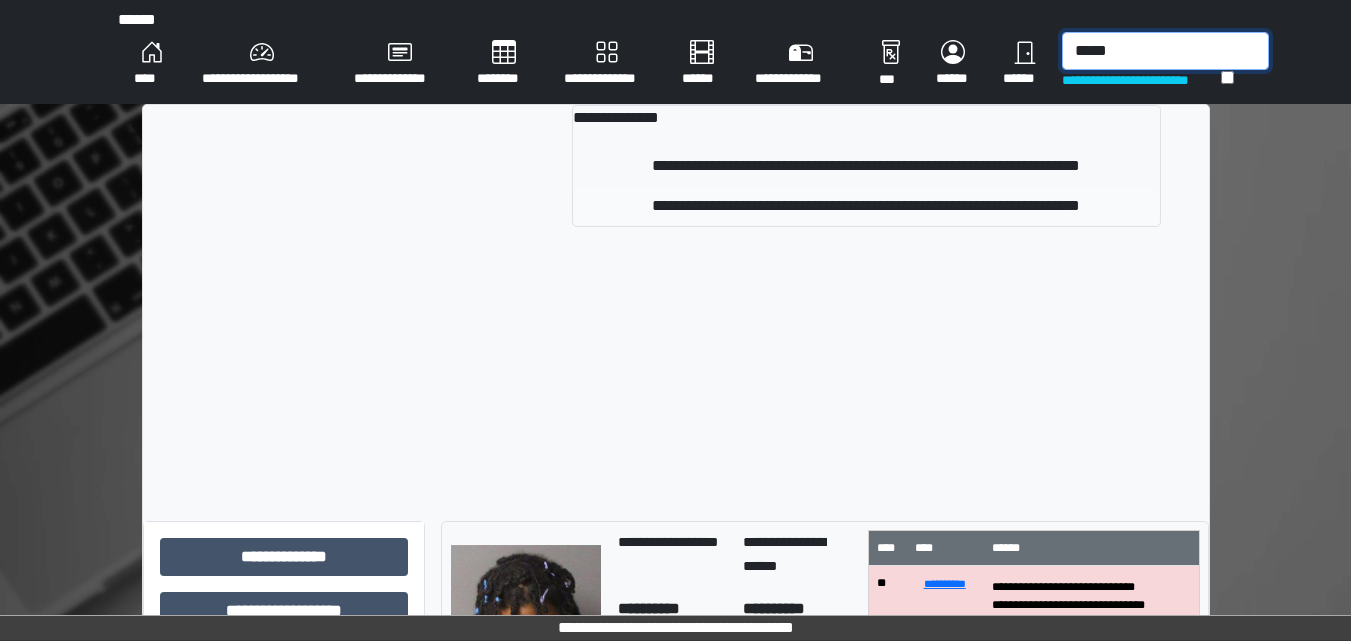 type on "*****" 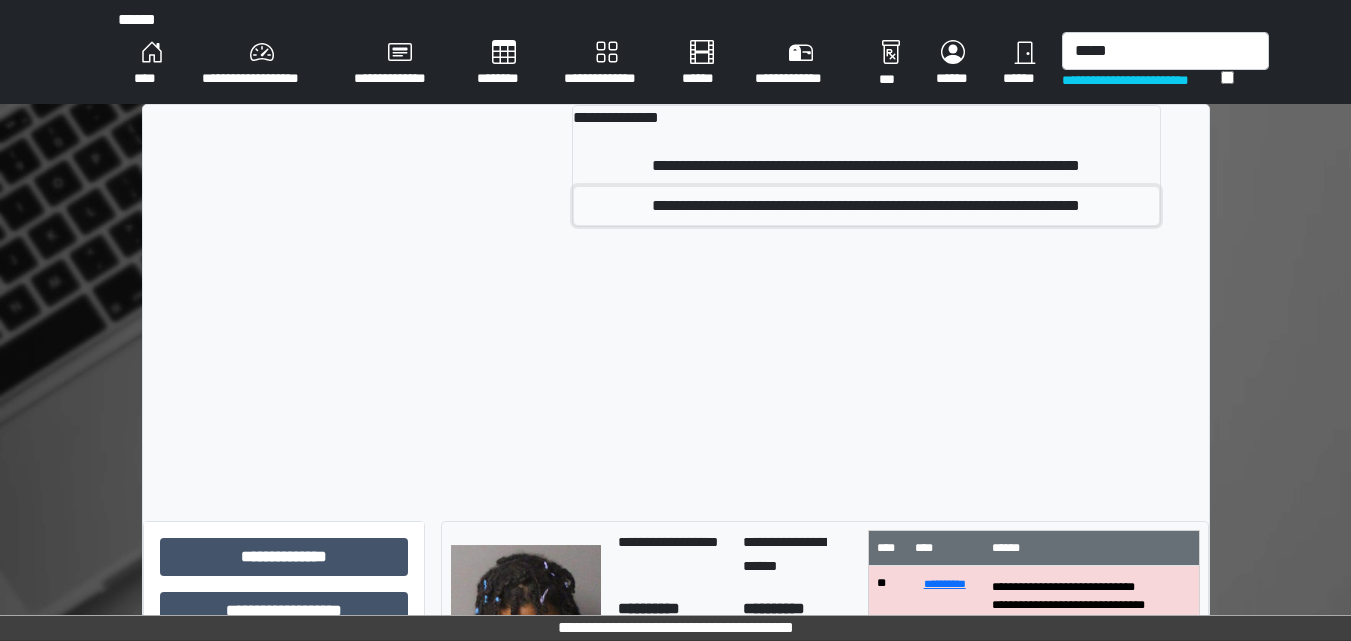 click on "**********" at bounding box center (866, 206) 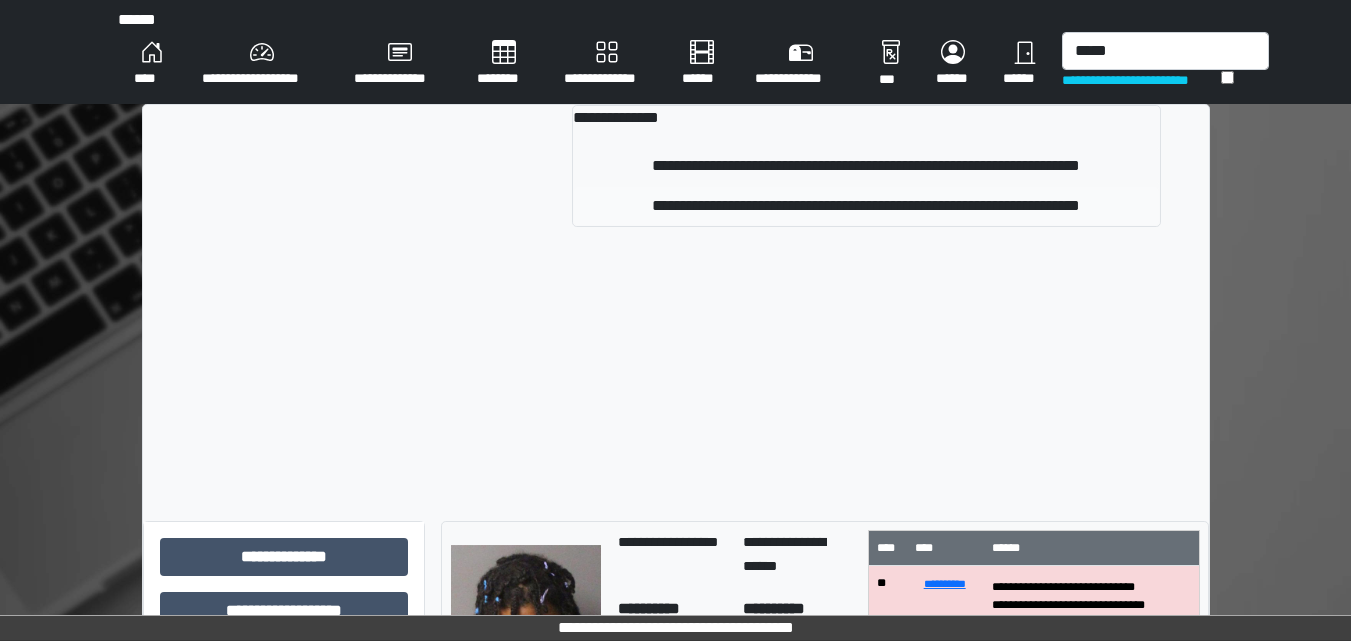 type 